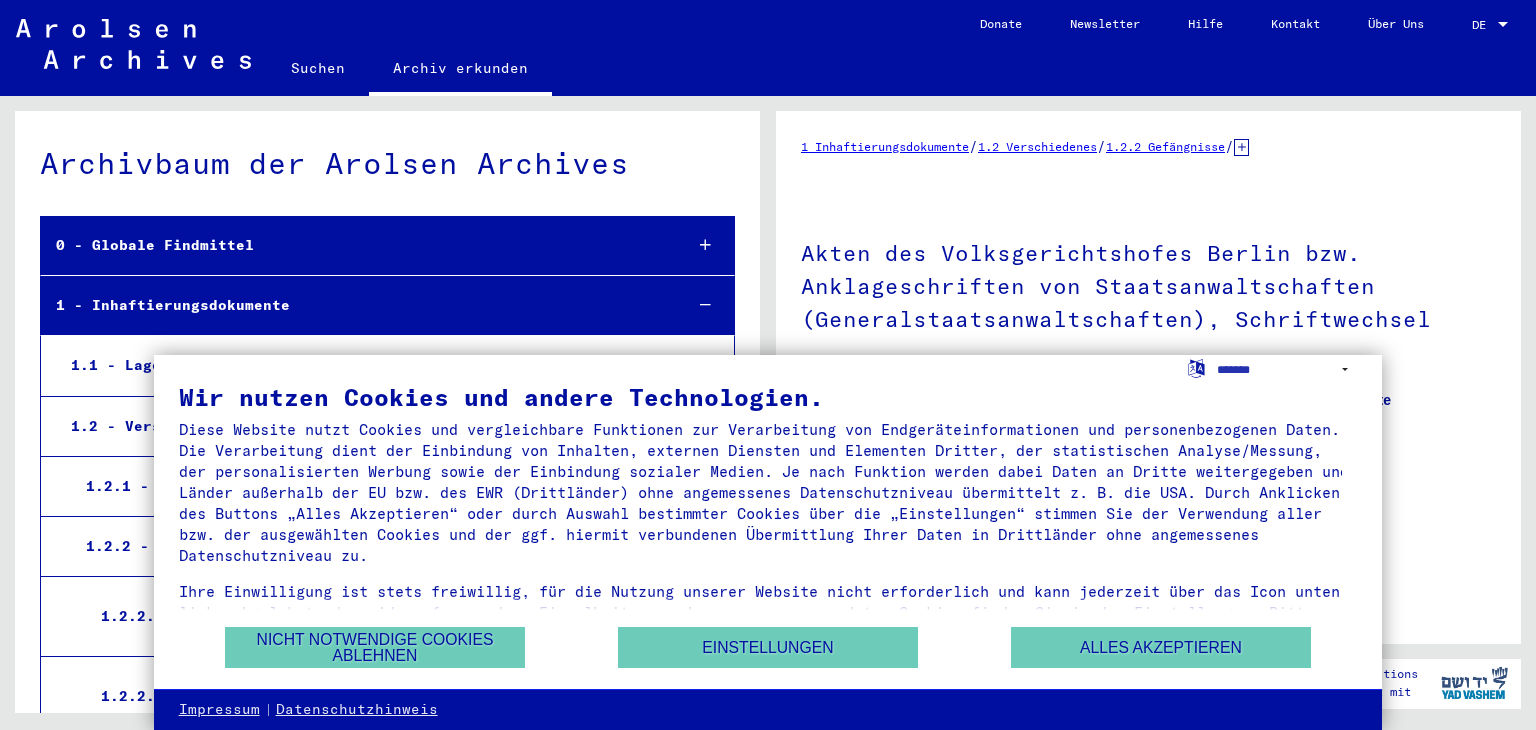 scroll, scrollTop: 0, scrollLeft: 0, axis: both 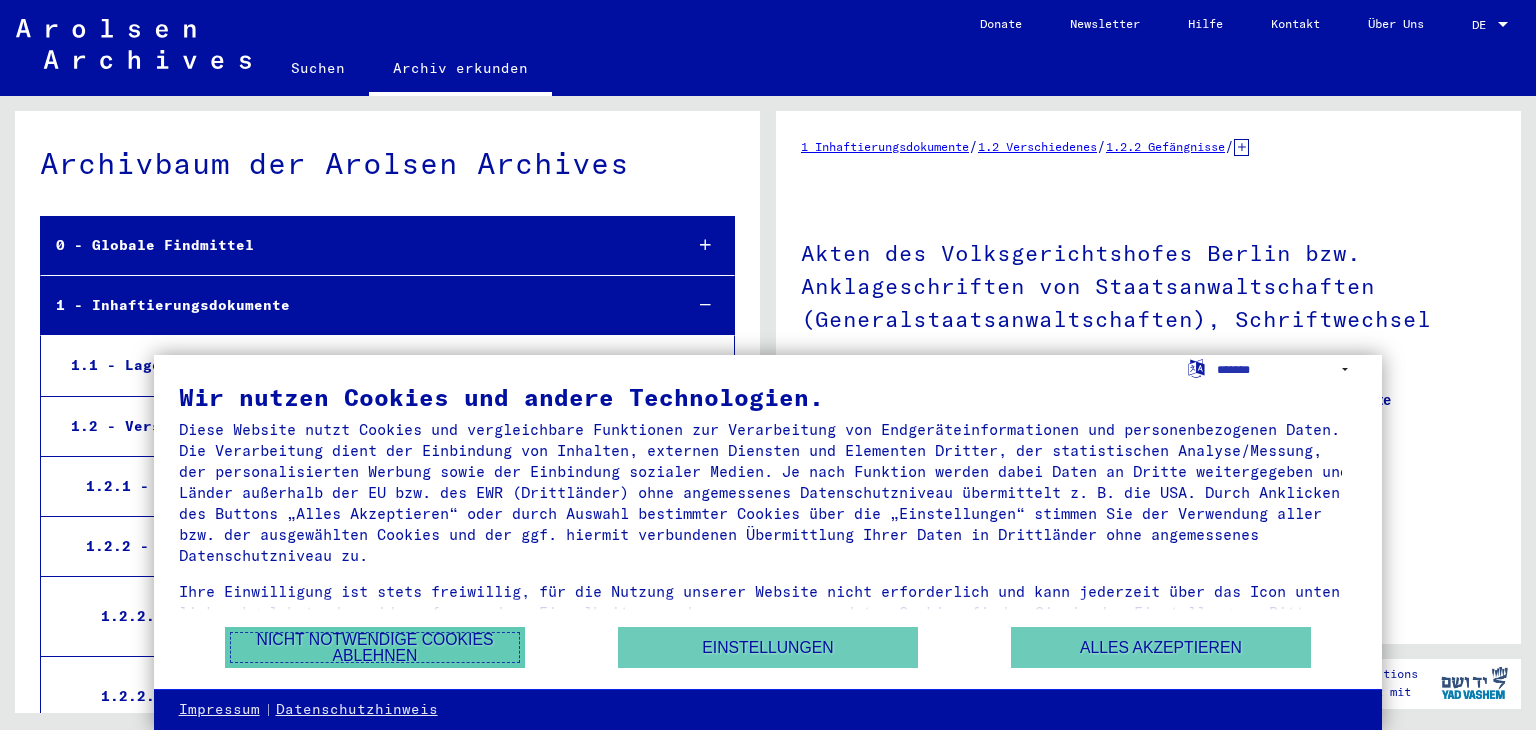 click on "Nicht notwendige Cookies ablehnen" at bounding box center (375, 647) 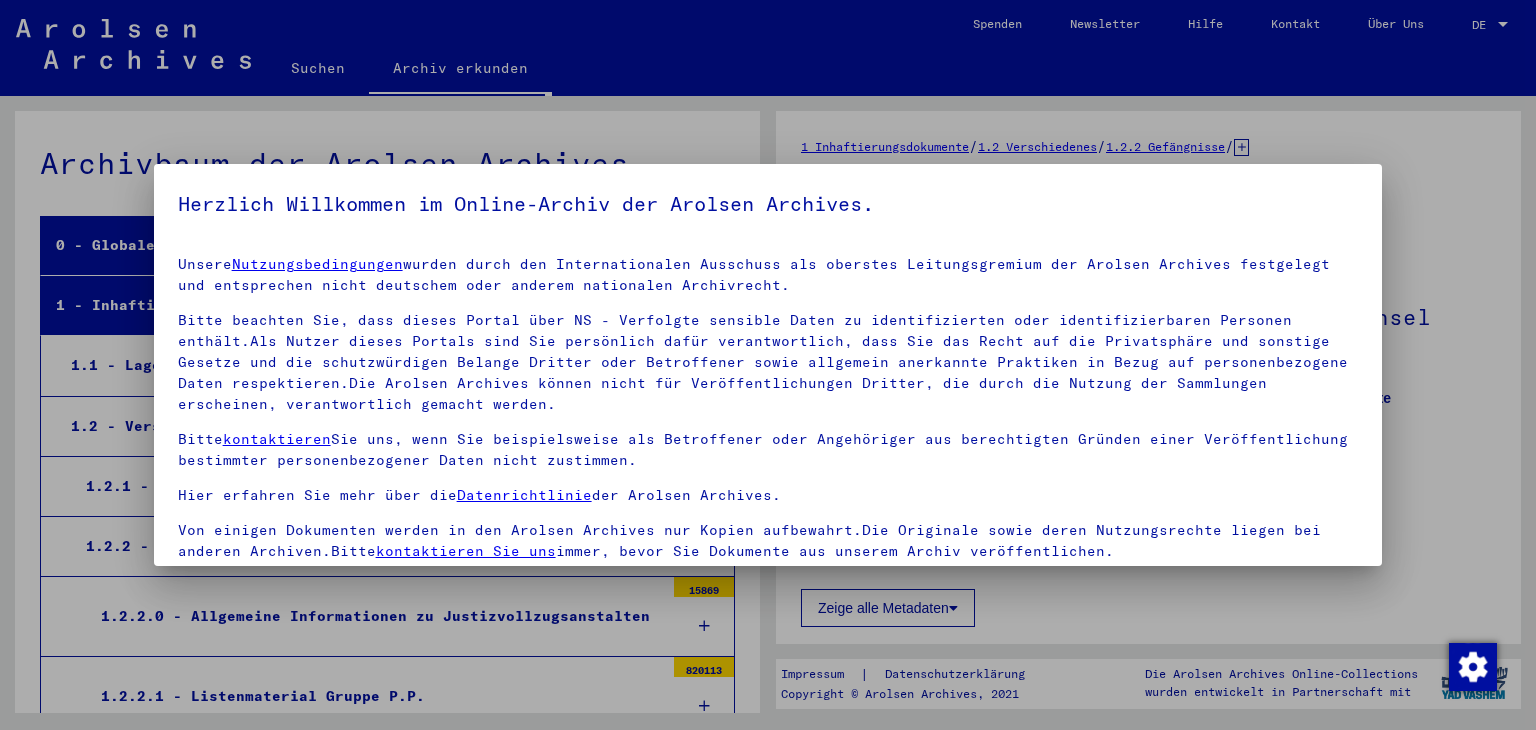 scroll, scrollTop: 5116, scrollLeft: 0, axis: vertical 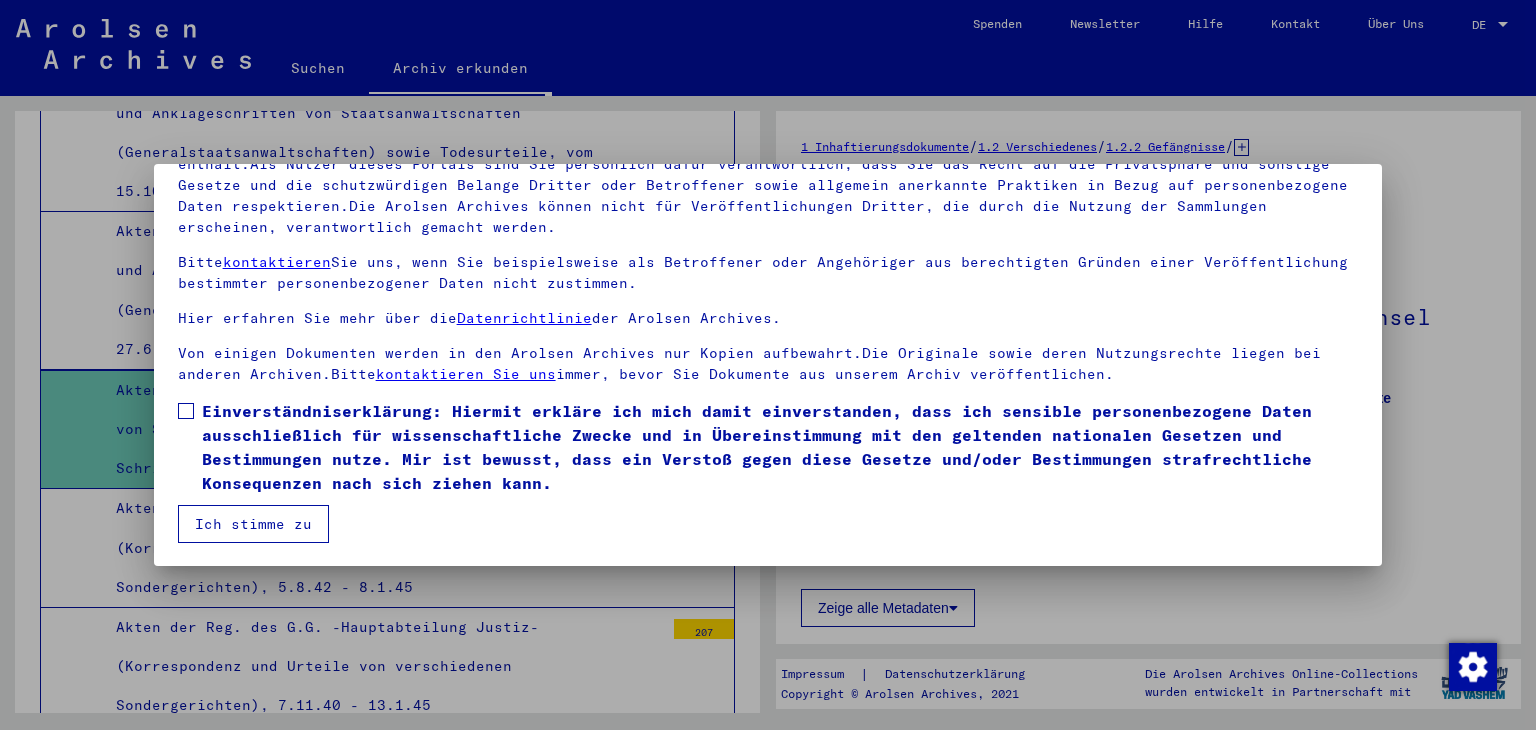 click at bounding box center [186, 411] 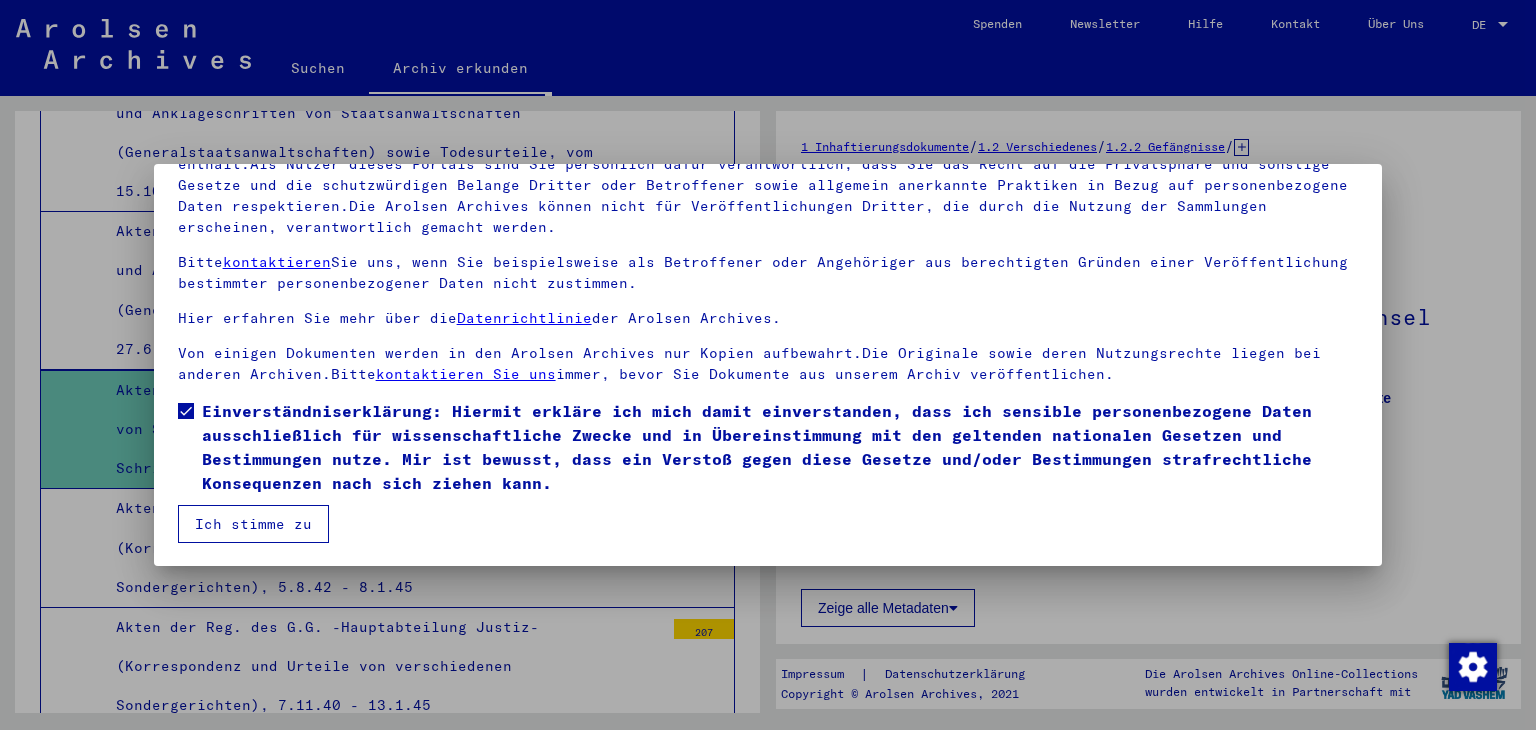 click on "Ich stimme zu" at bounding box center [253, 524] 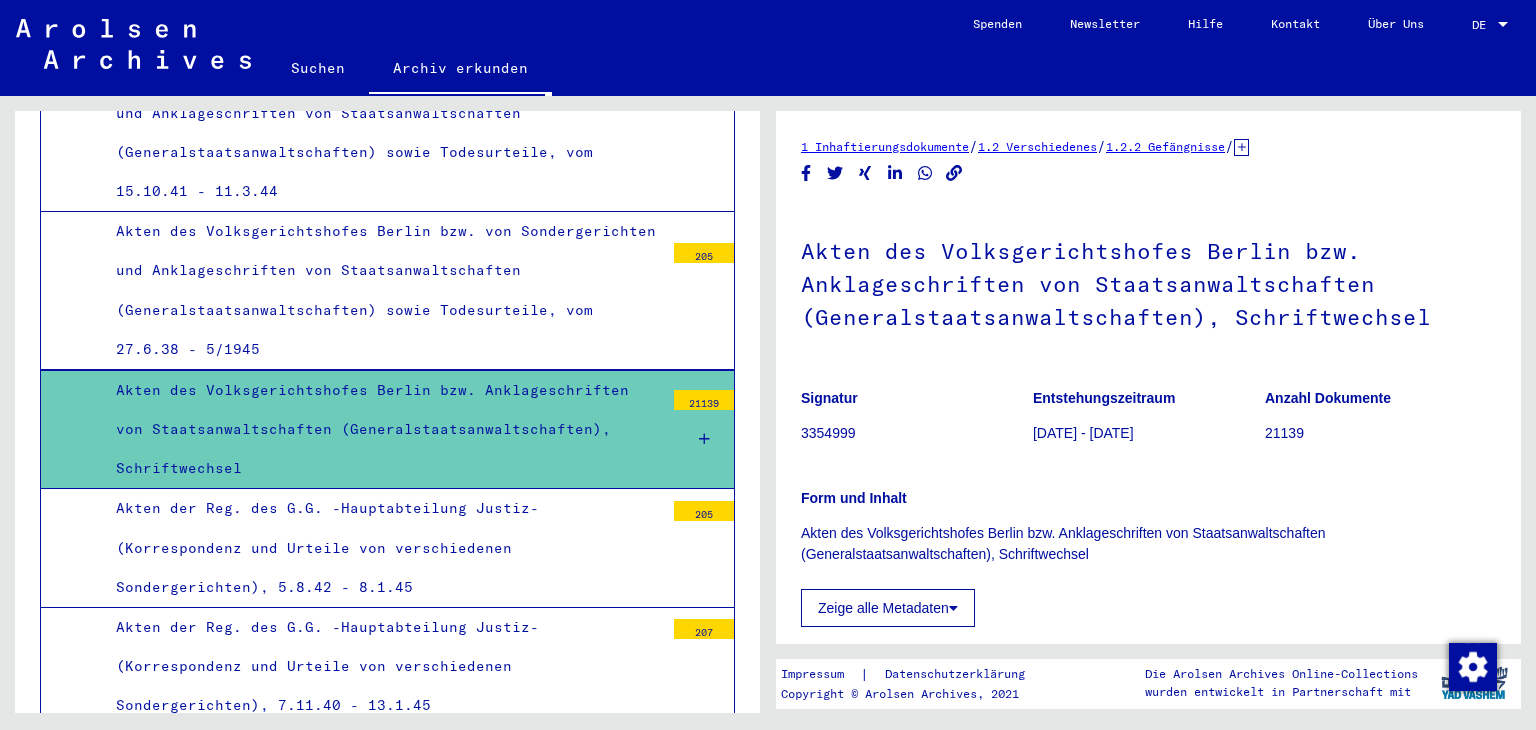 scroll, scrollTop: 100, scrollLeft: 0, axis: vertical 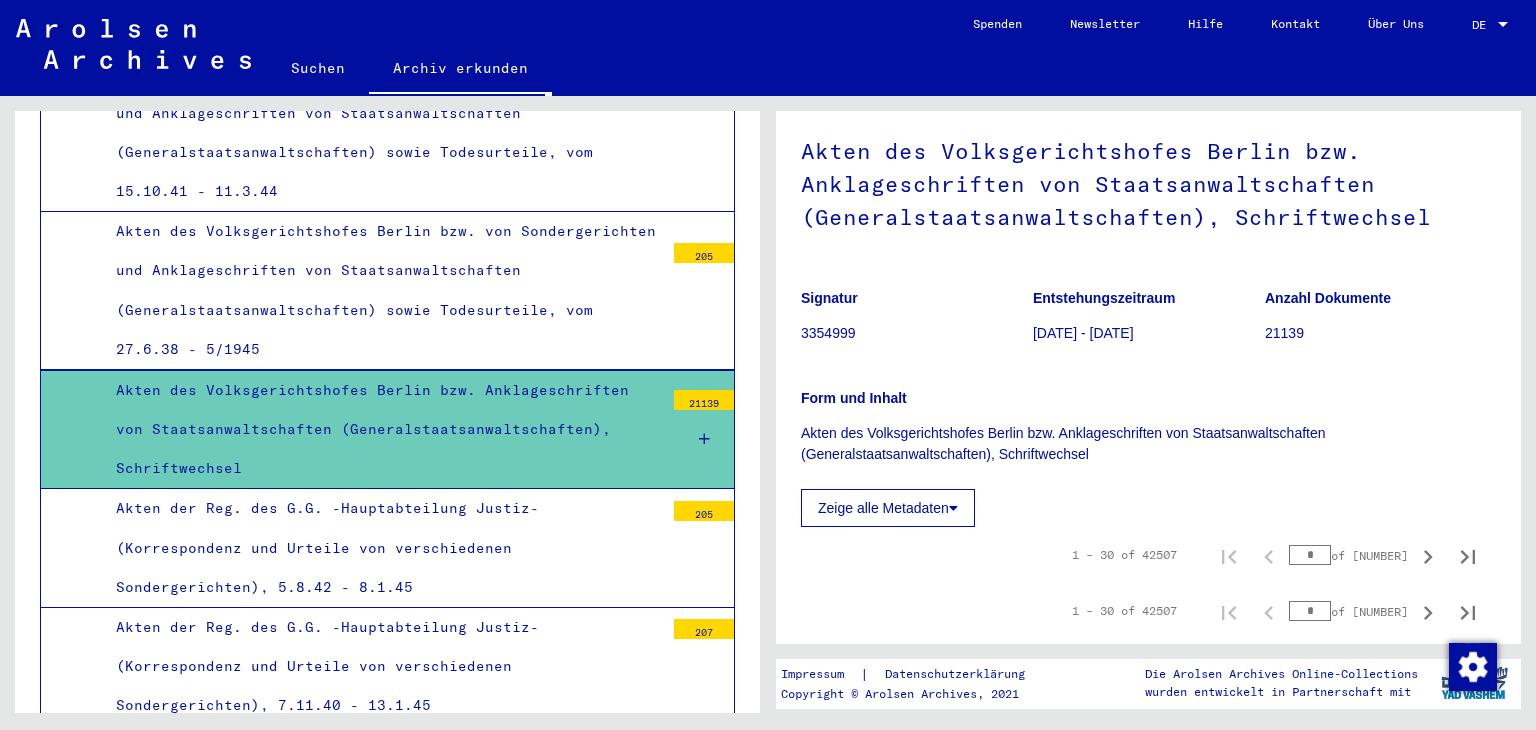 click on "Zeige alle Metadaten" 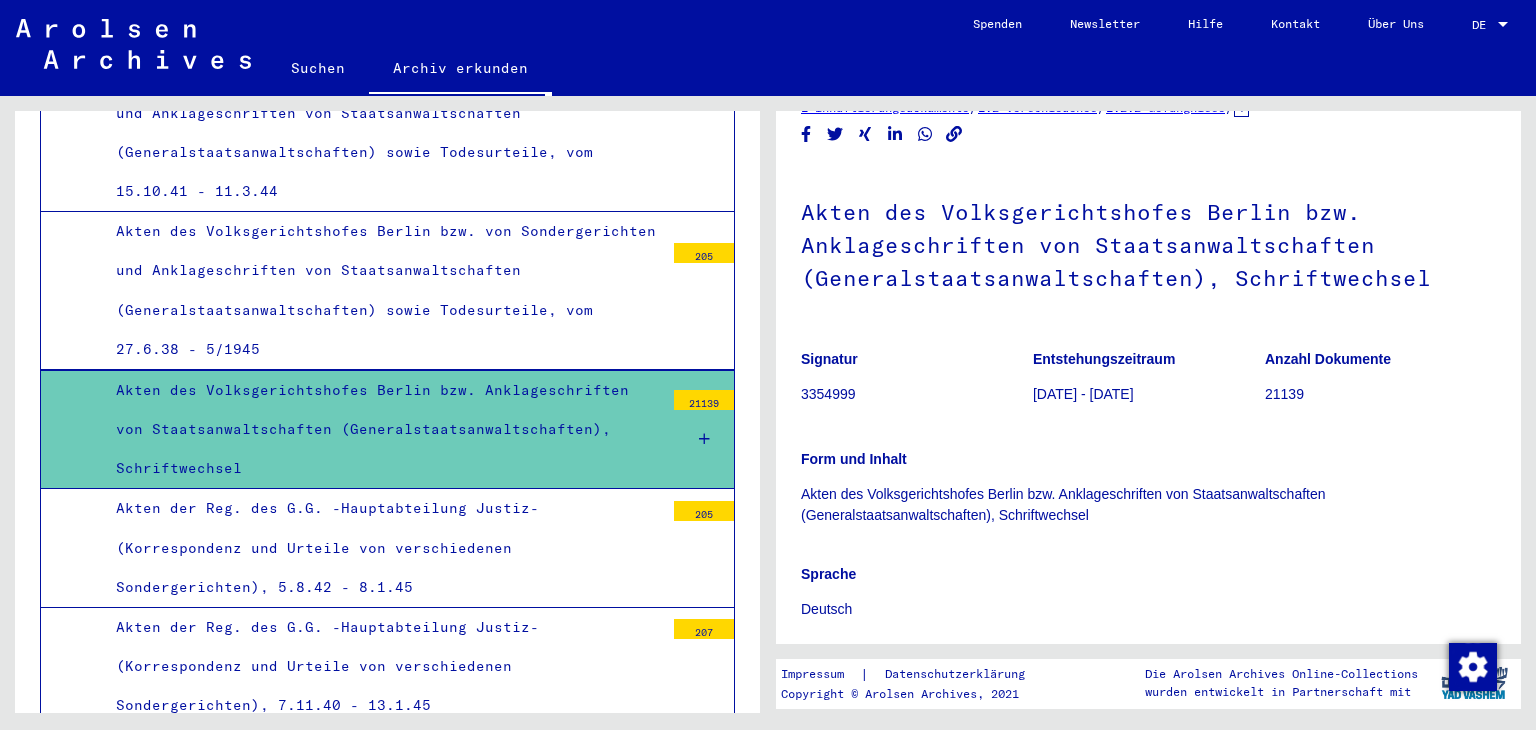 scroll, scrollTop: 28, scrollLeft: 0, axis: vertical 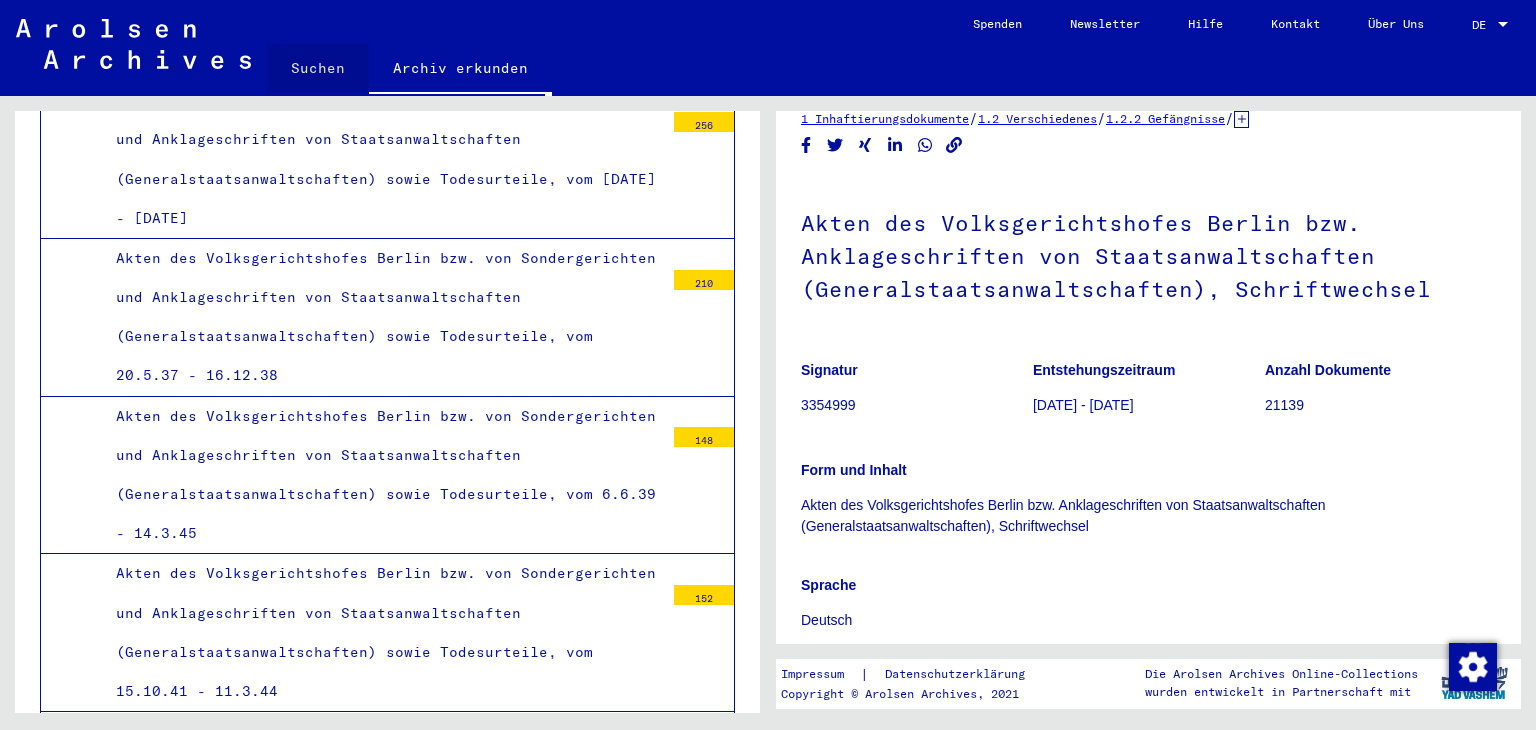 click on "Suchen" 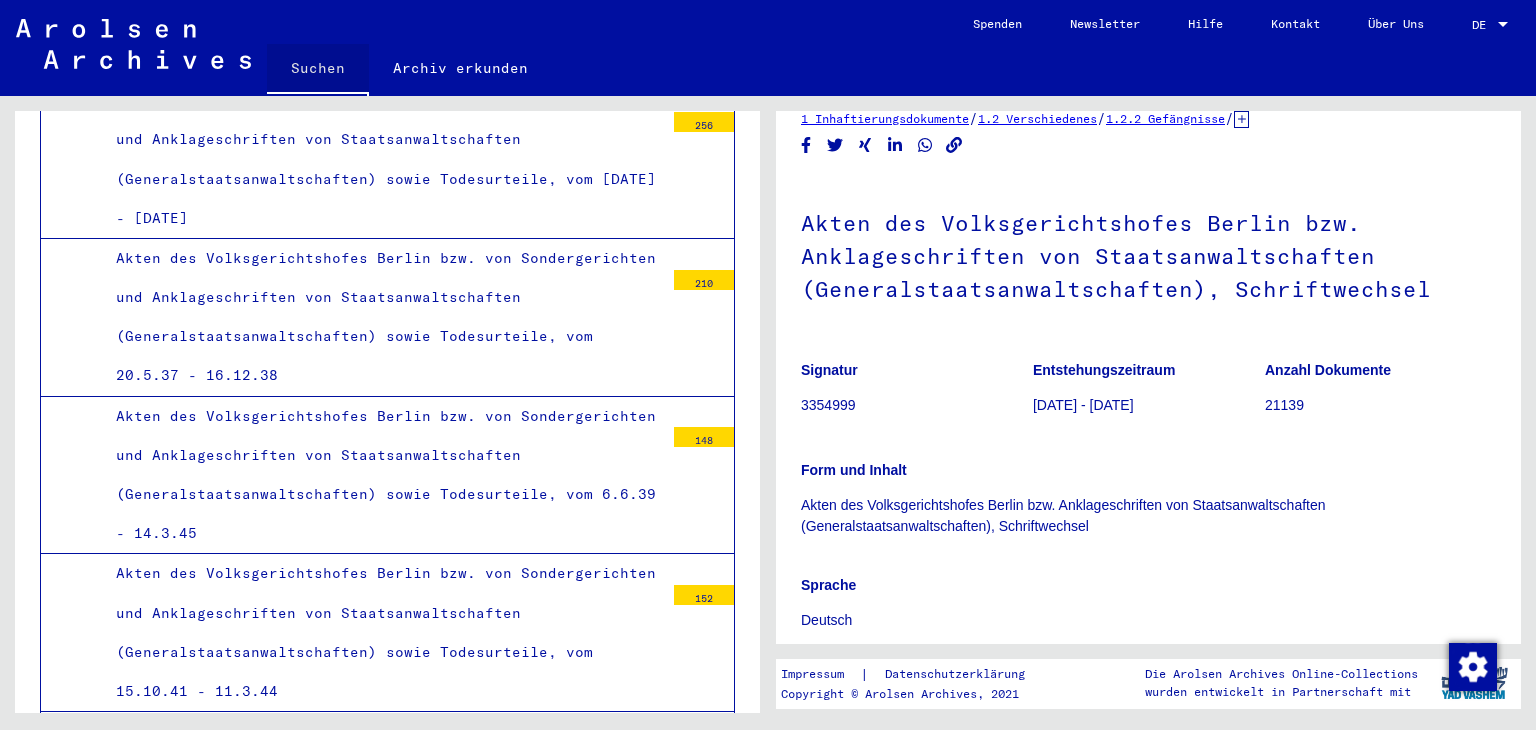 click on "Suchen" 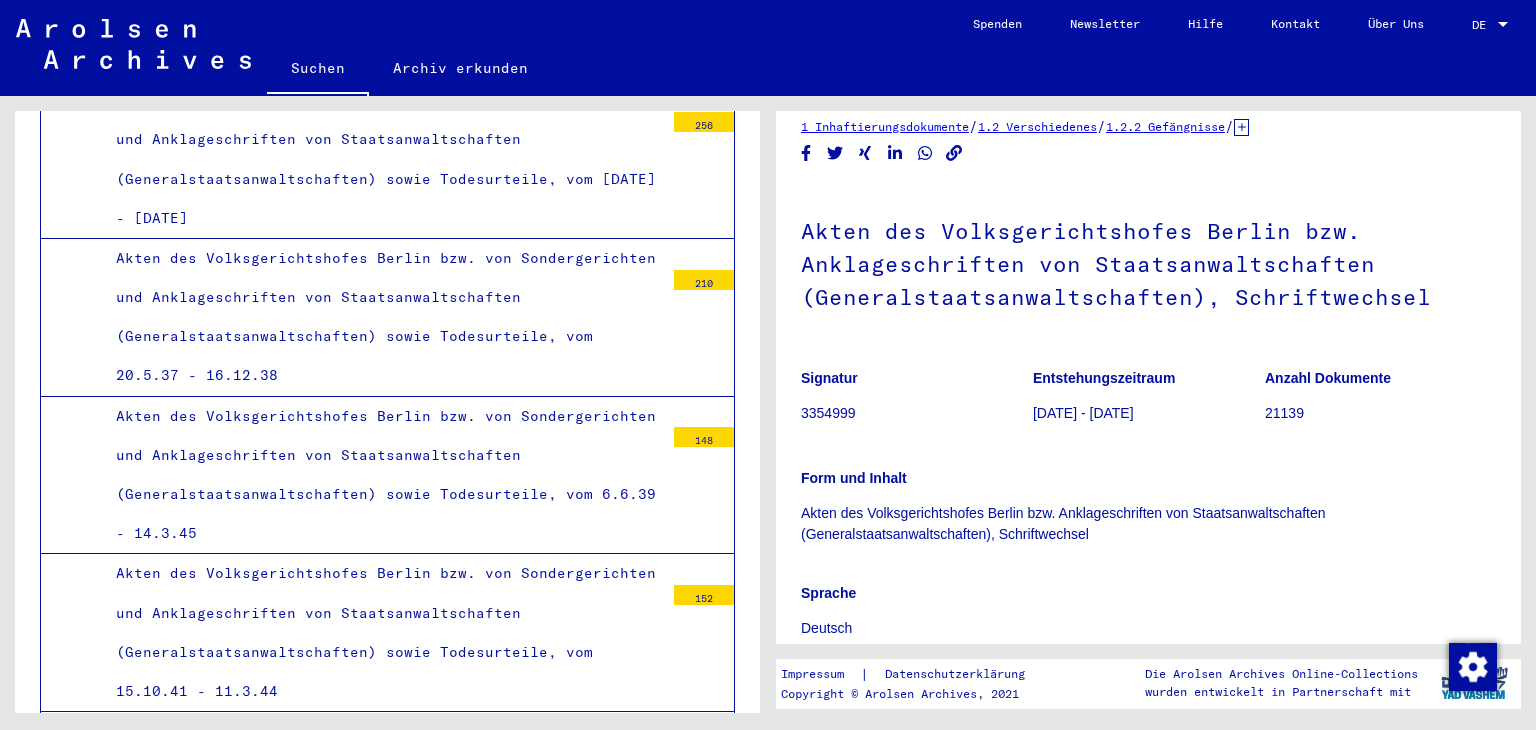 scroll, scrollTop: 0, scrollLeft: 0, axis: both 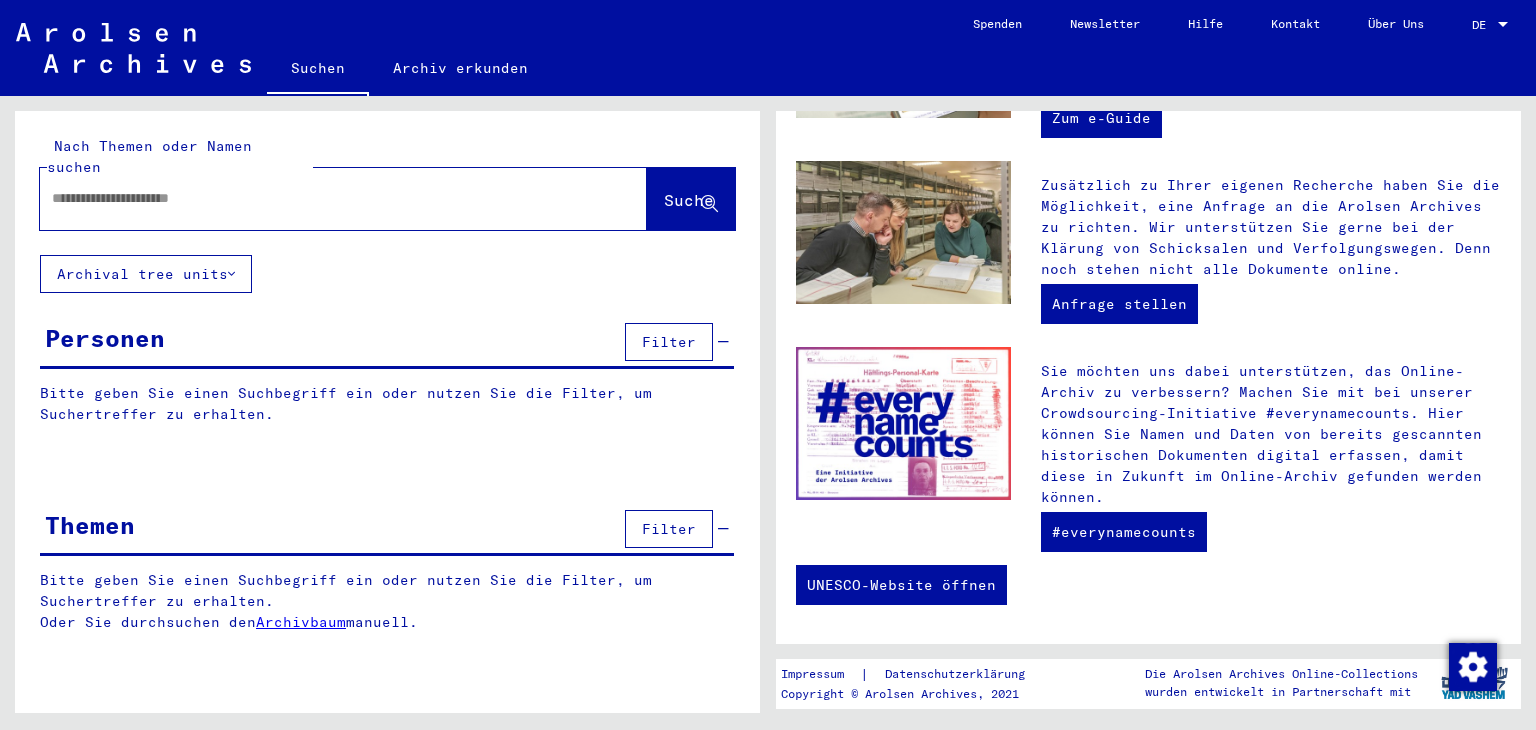 click at bounding box center [319, 198] 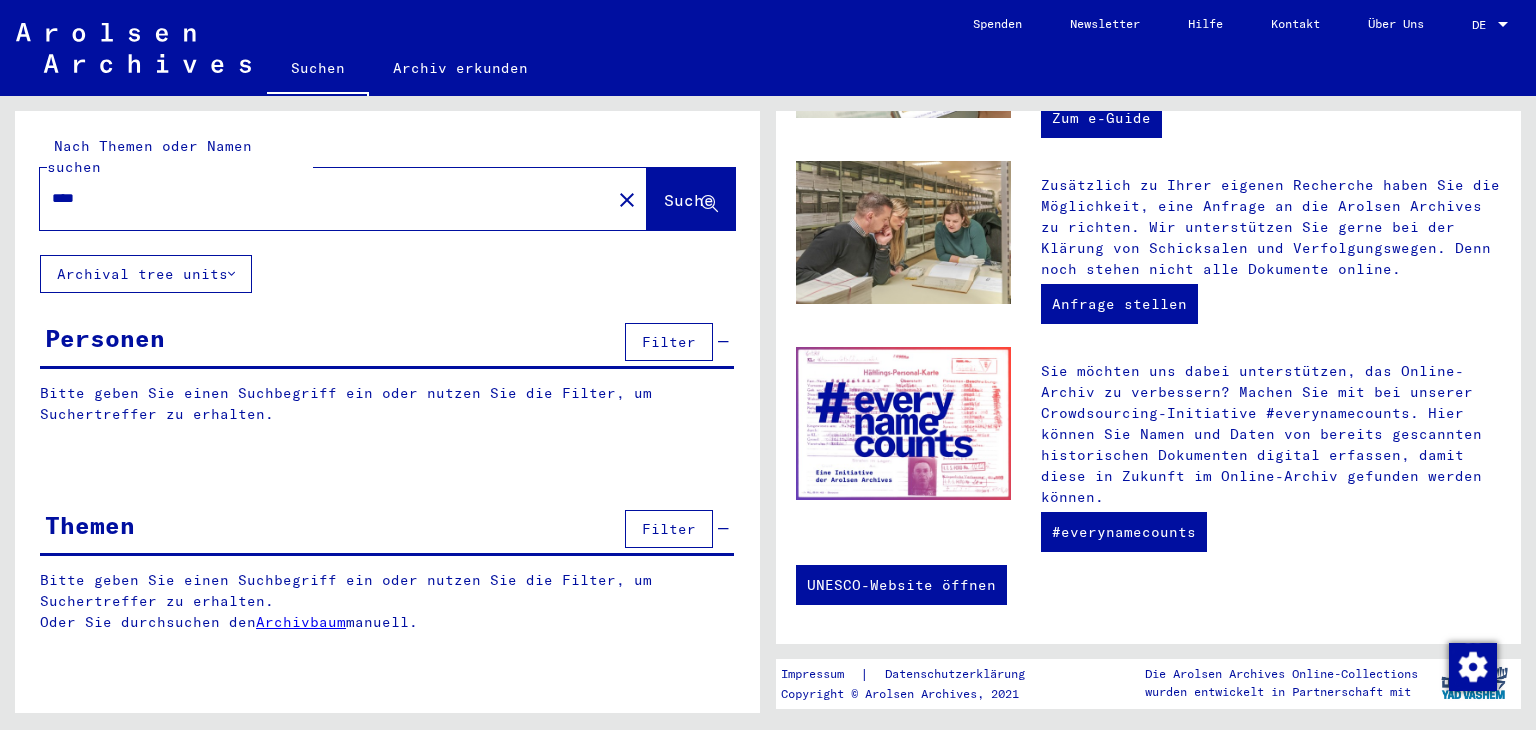 type on "****" 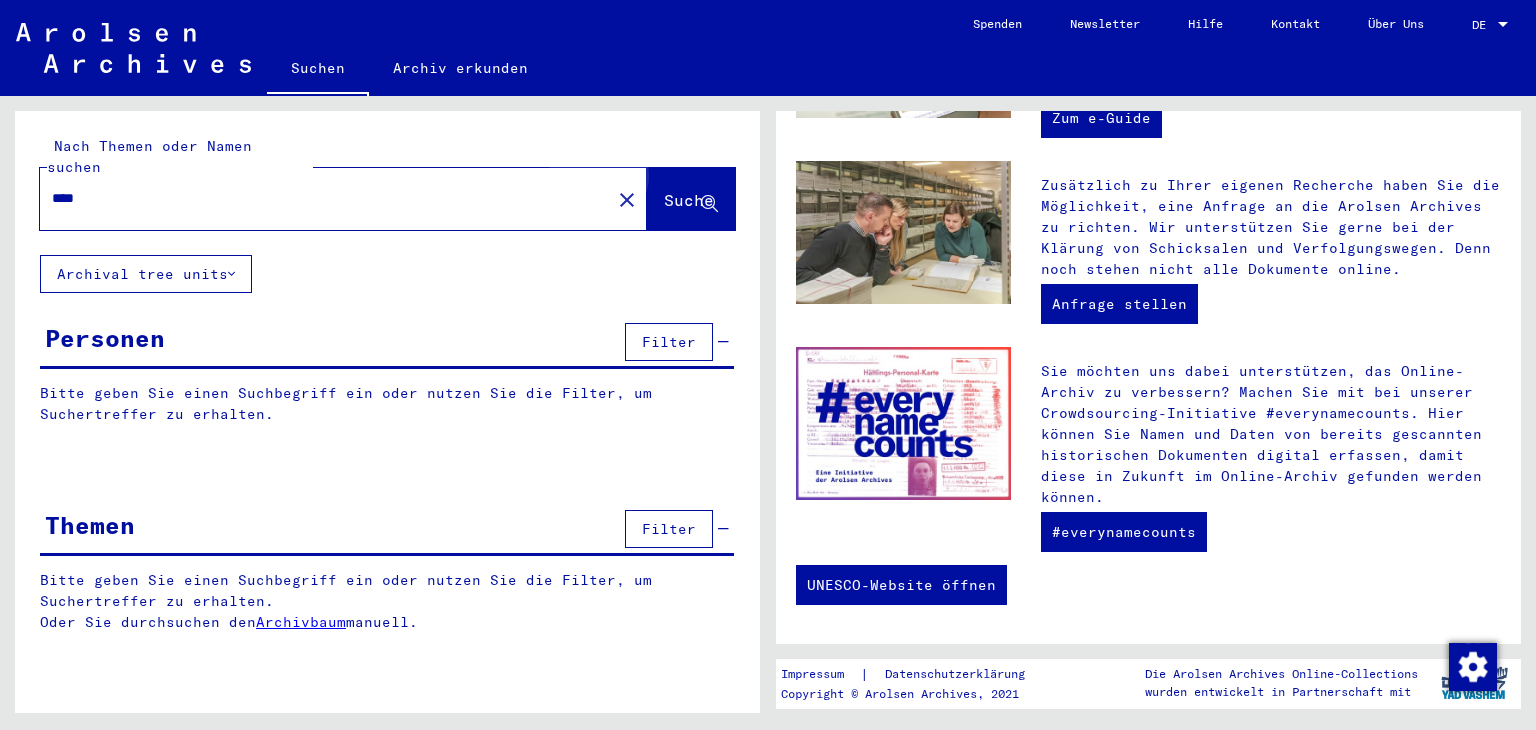 click on "Suche" 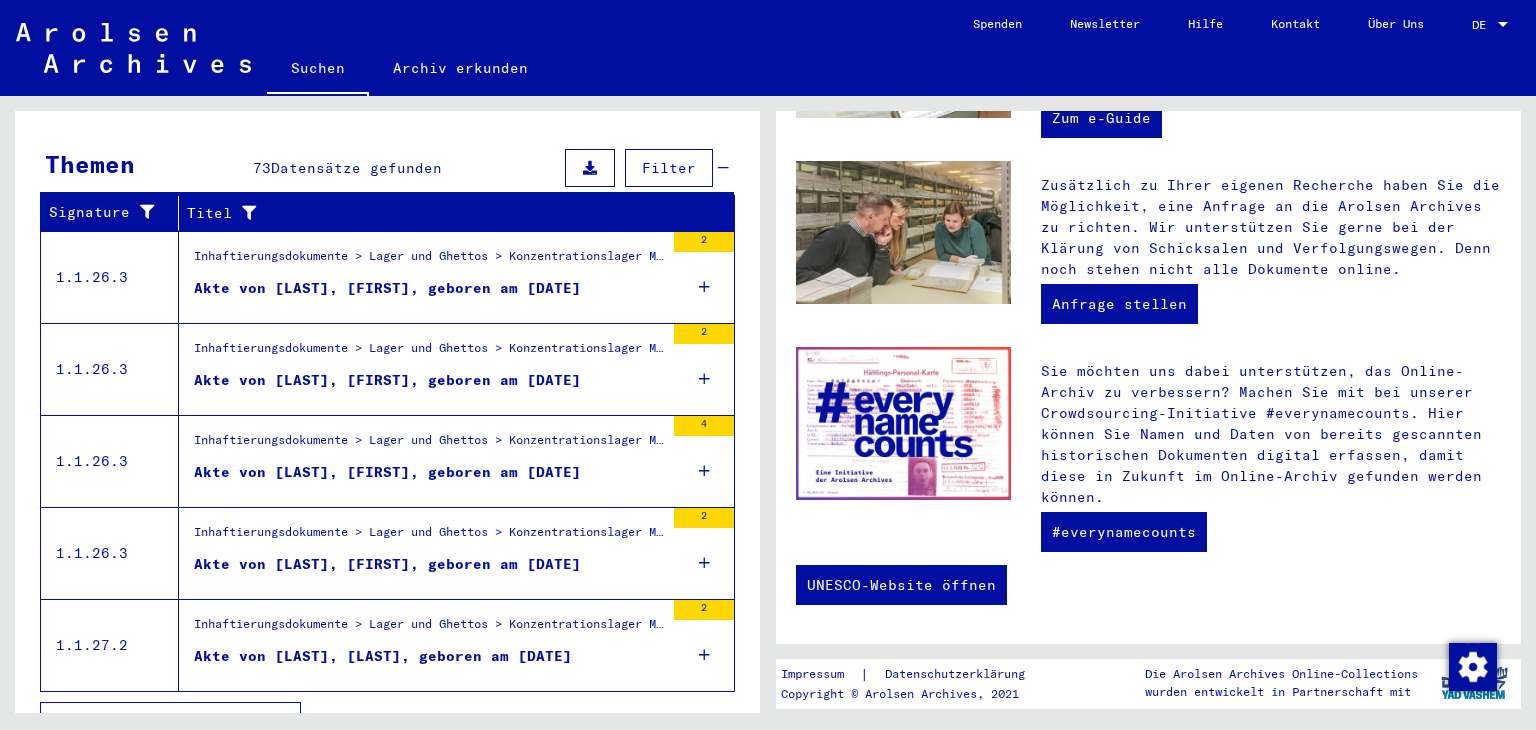 scroll, scrollTop: 662, scrollLeft: 0, axis: vertical 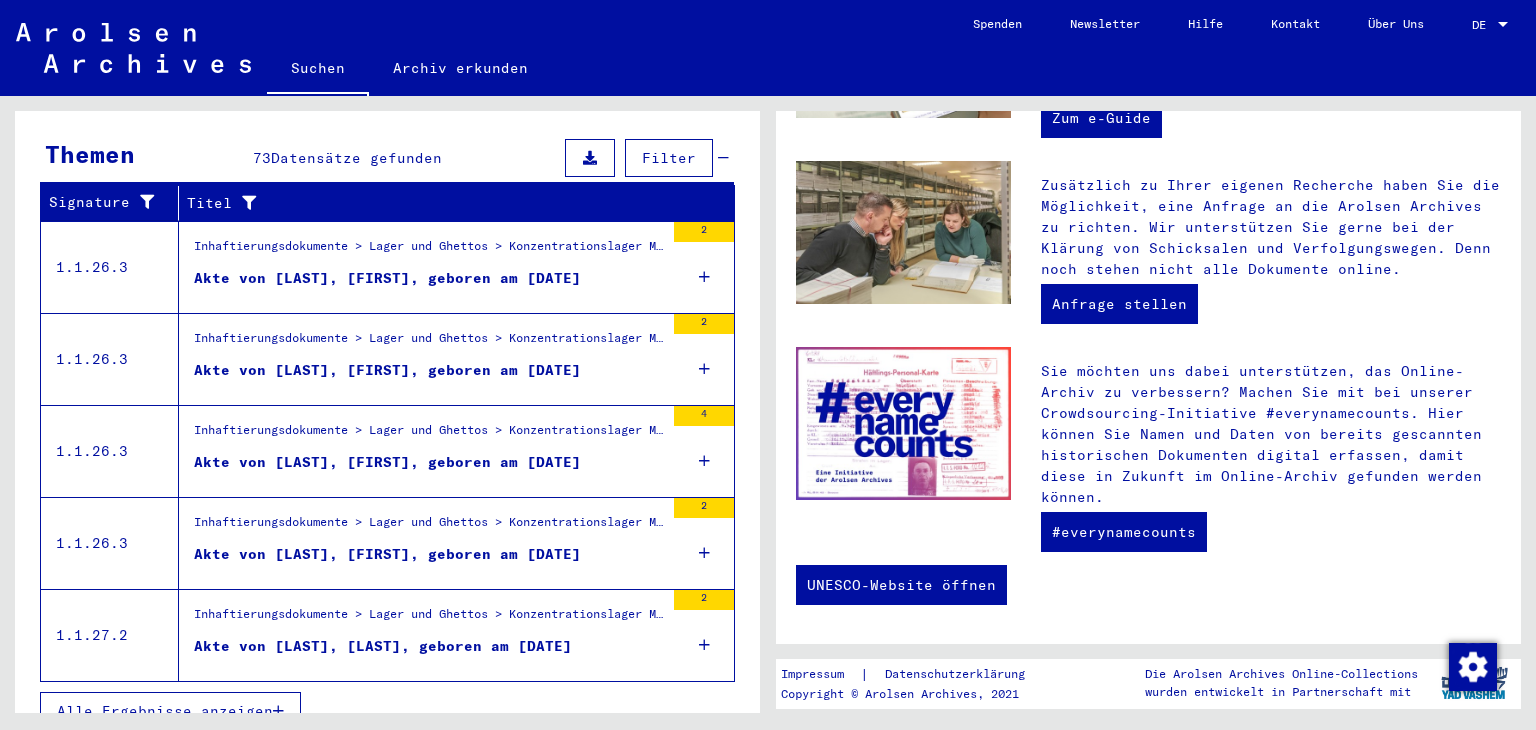 click on "Alle Ergebnisse anzeigen" at bounding box center [165, 711] 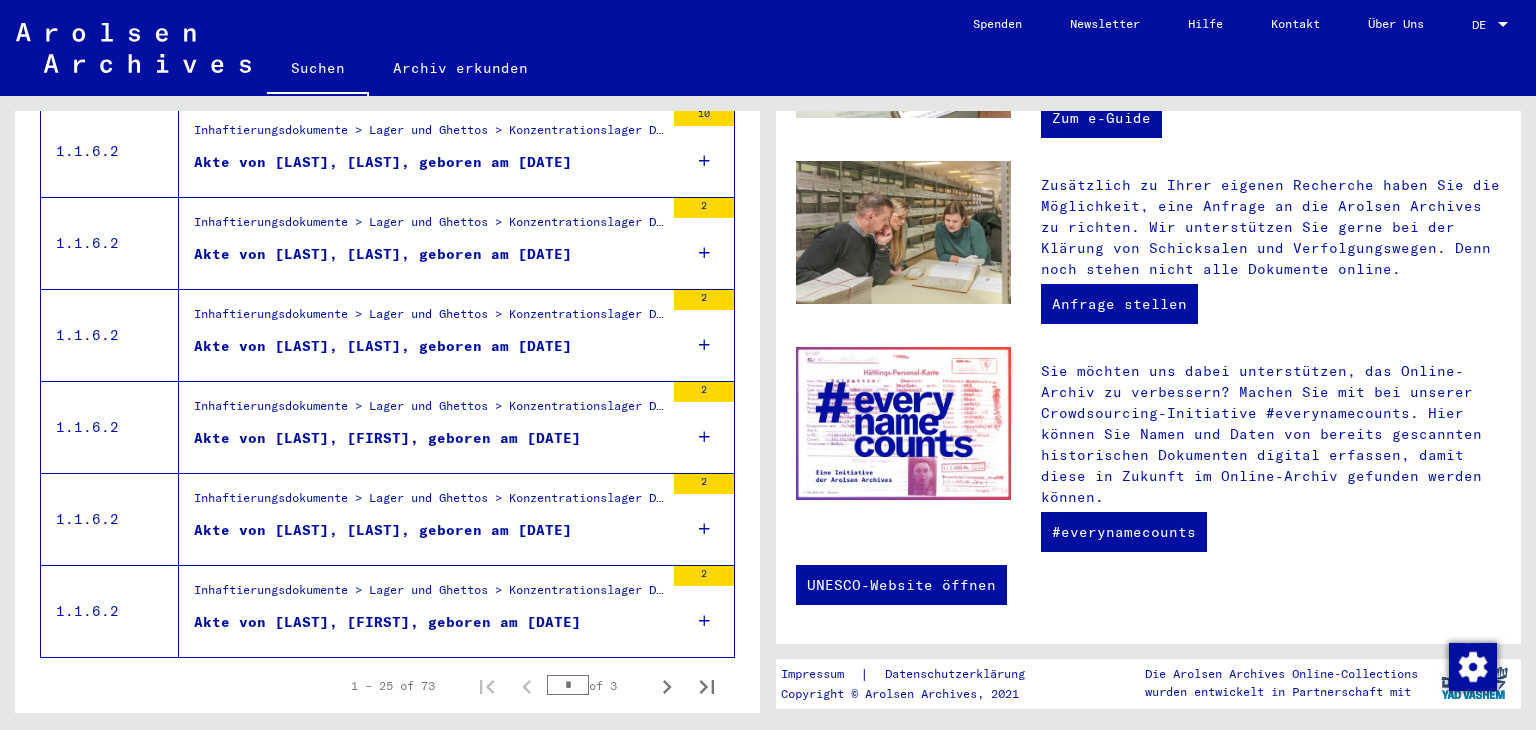 scroll, scrollTop: 2195, scrollLeft: 0, axis: vertical 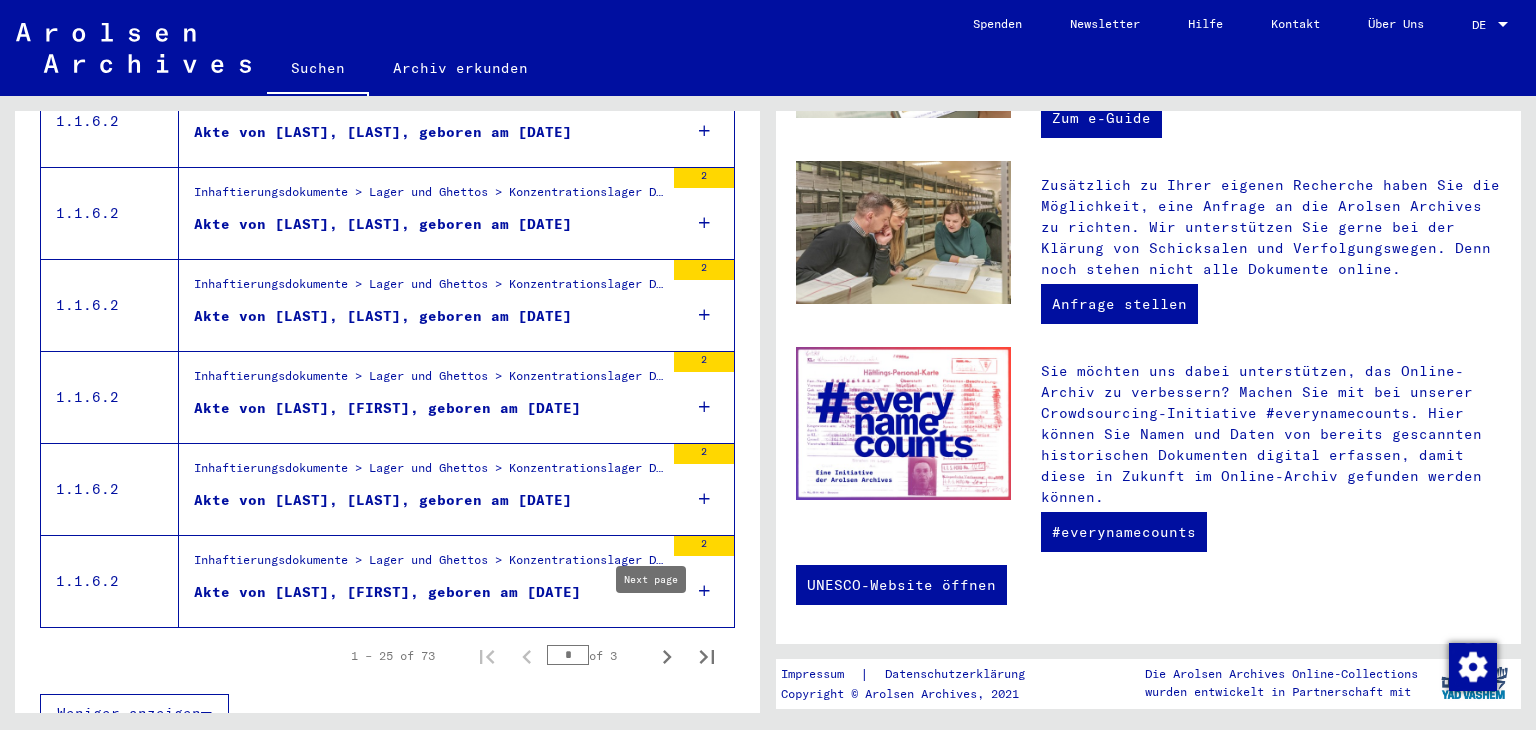 click 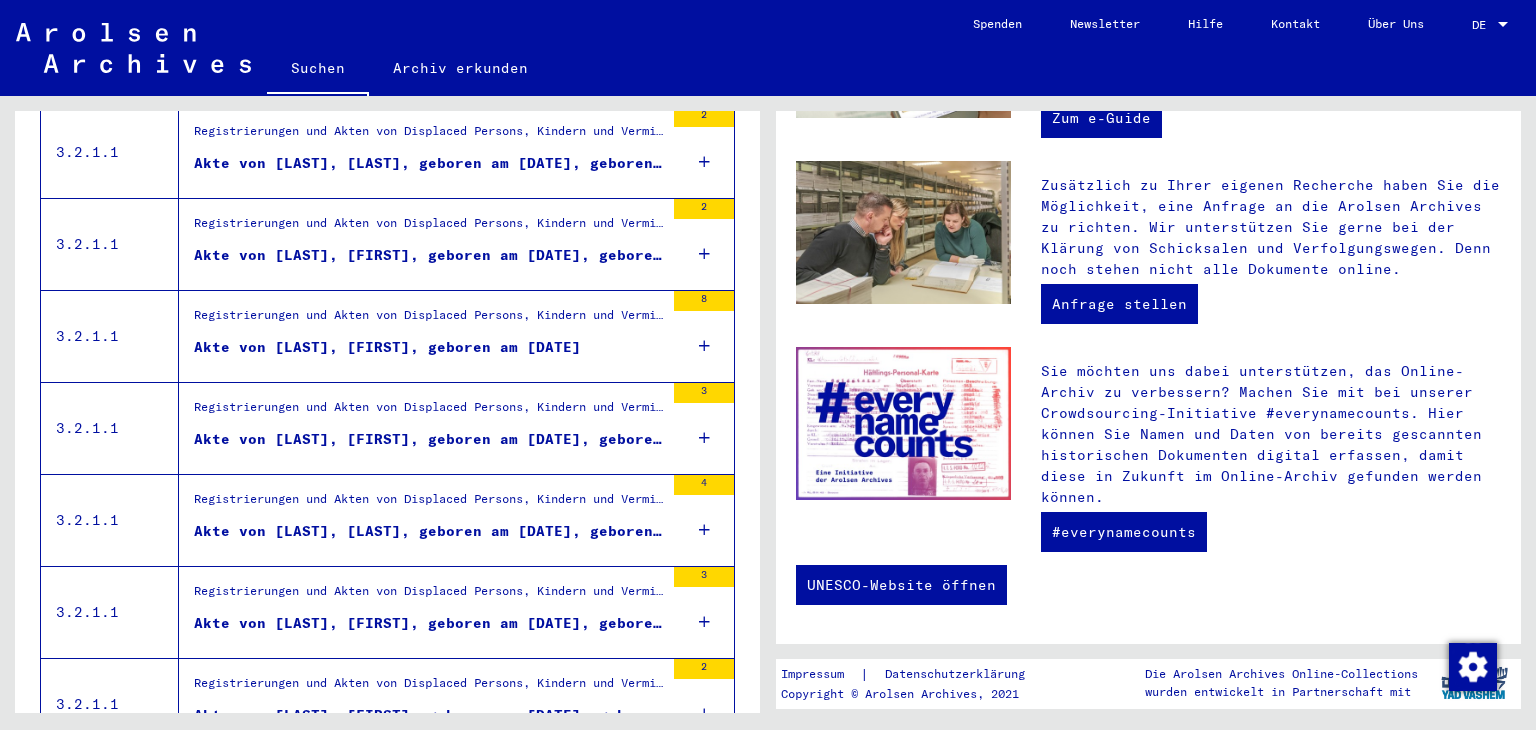 scroll, scrollTop: 1095, scrollLeft: 0, axis: vertical 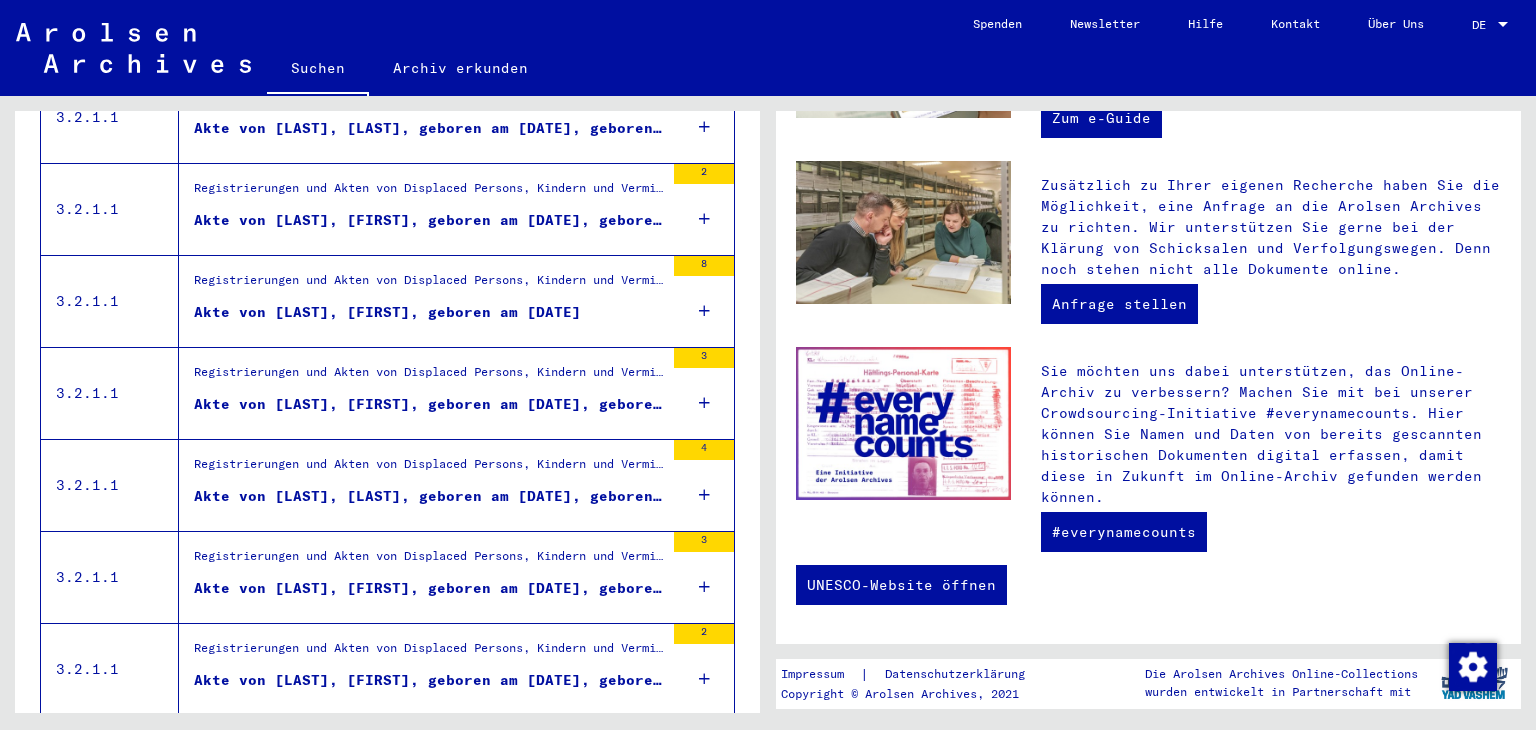 click at bounding box center (704, 495) 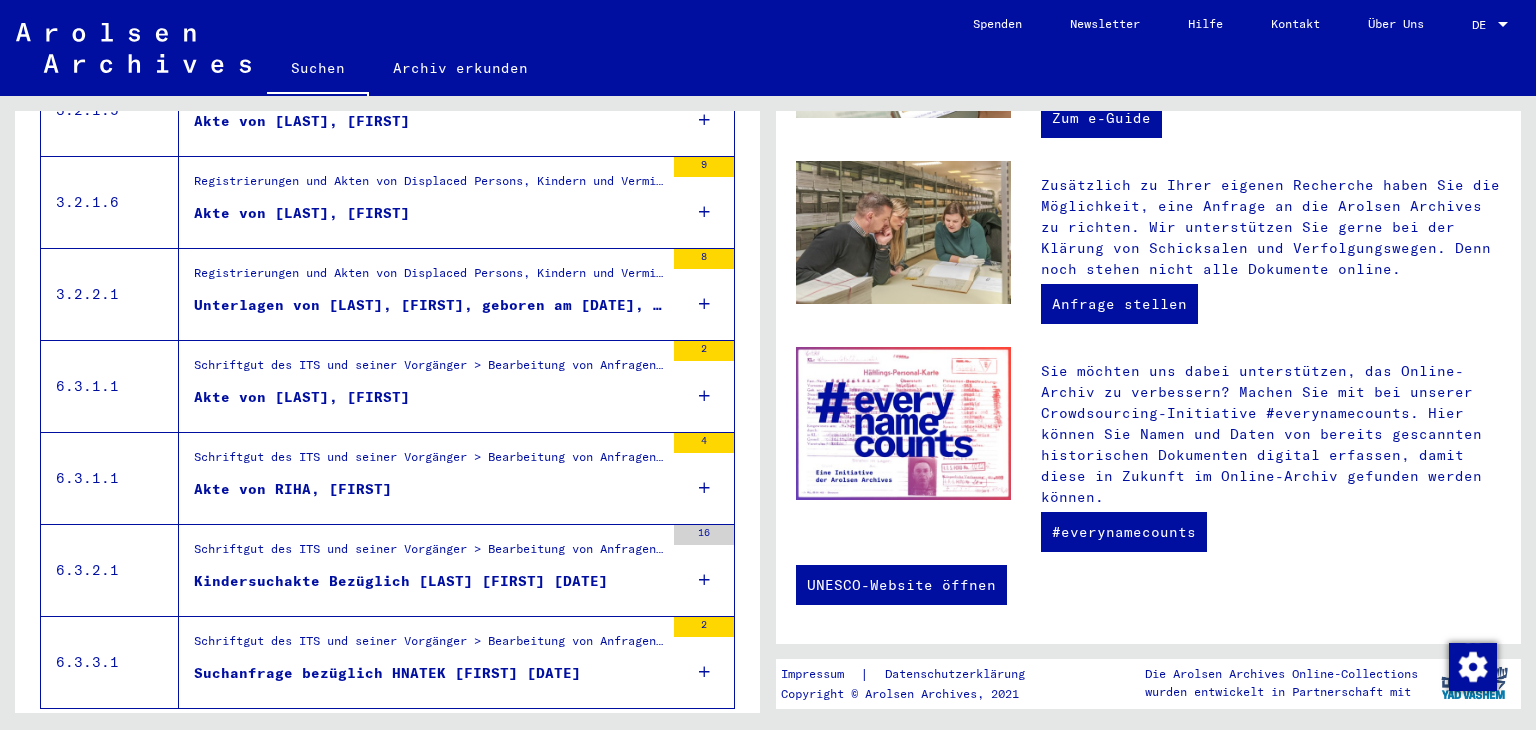scroll, scrollTop: 2195, scrollLeft: 0, axis: vertical 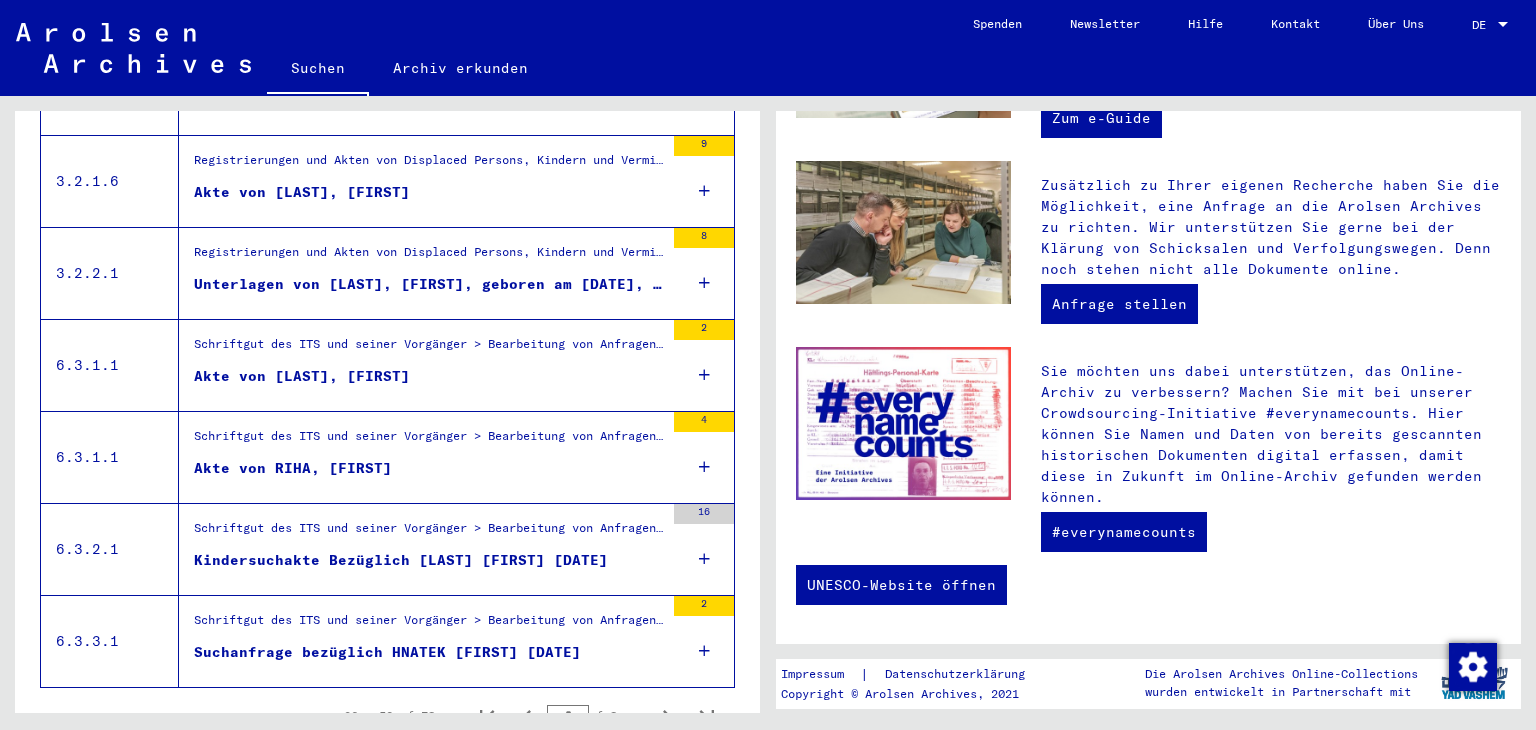 click at bounding box center [704, 467] 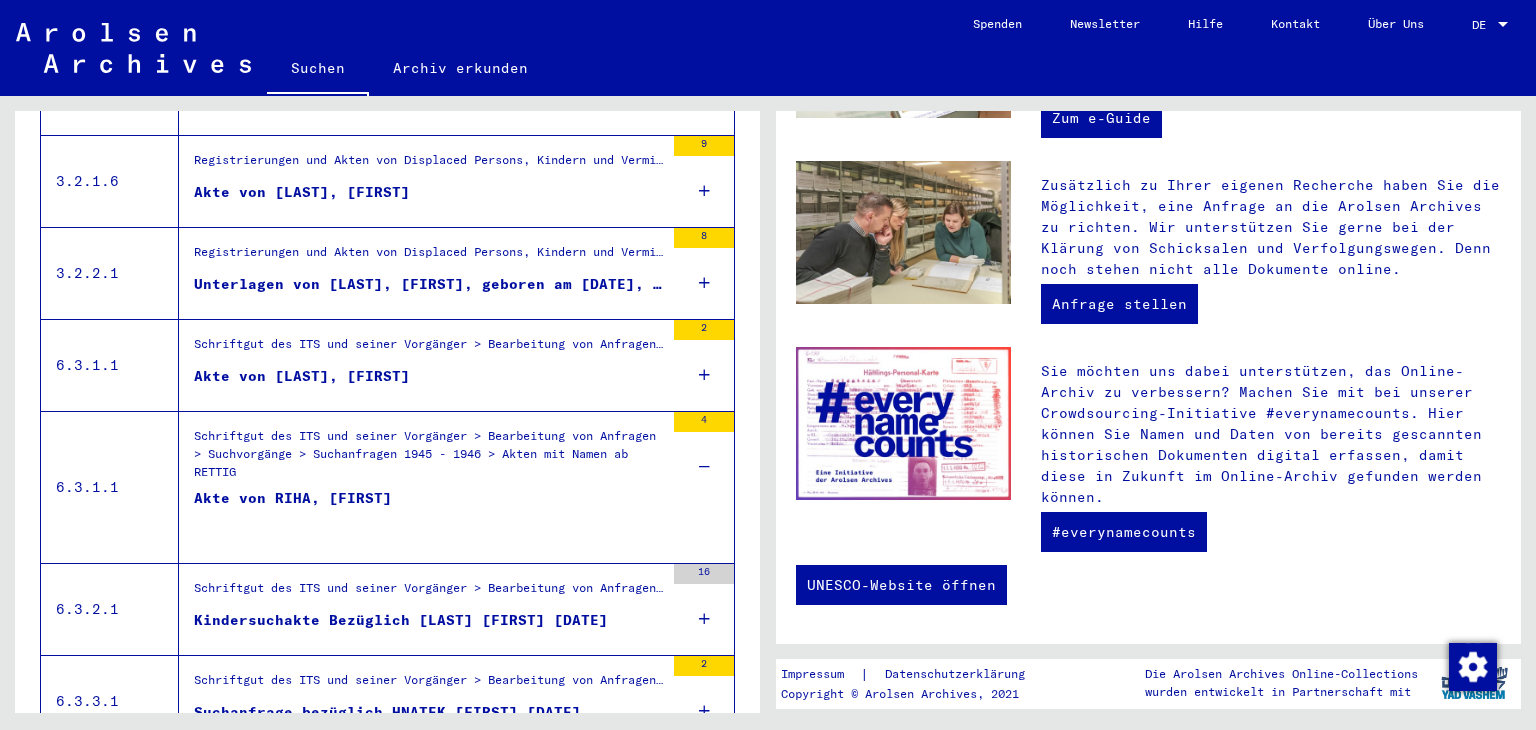 click on "Akte von RIHA, [FIRST]" at bounding box center (293, 518) 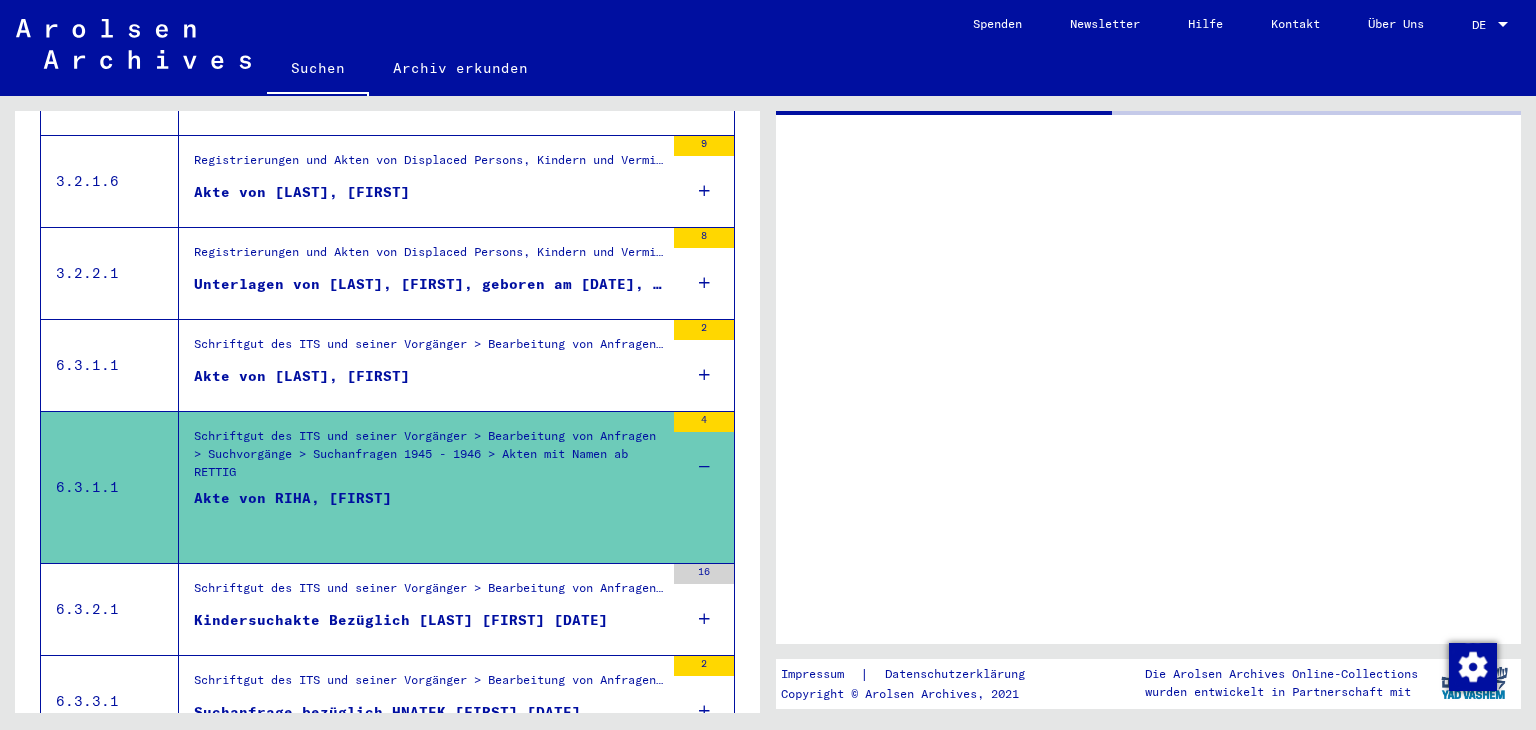 scroll, scrollTop: 0, scrollLeft: 0, axis: both 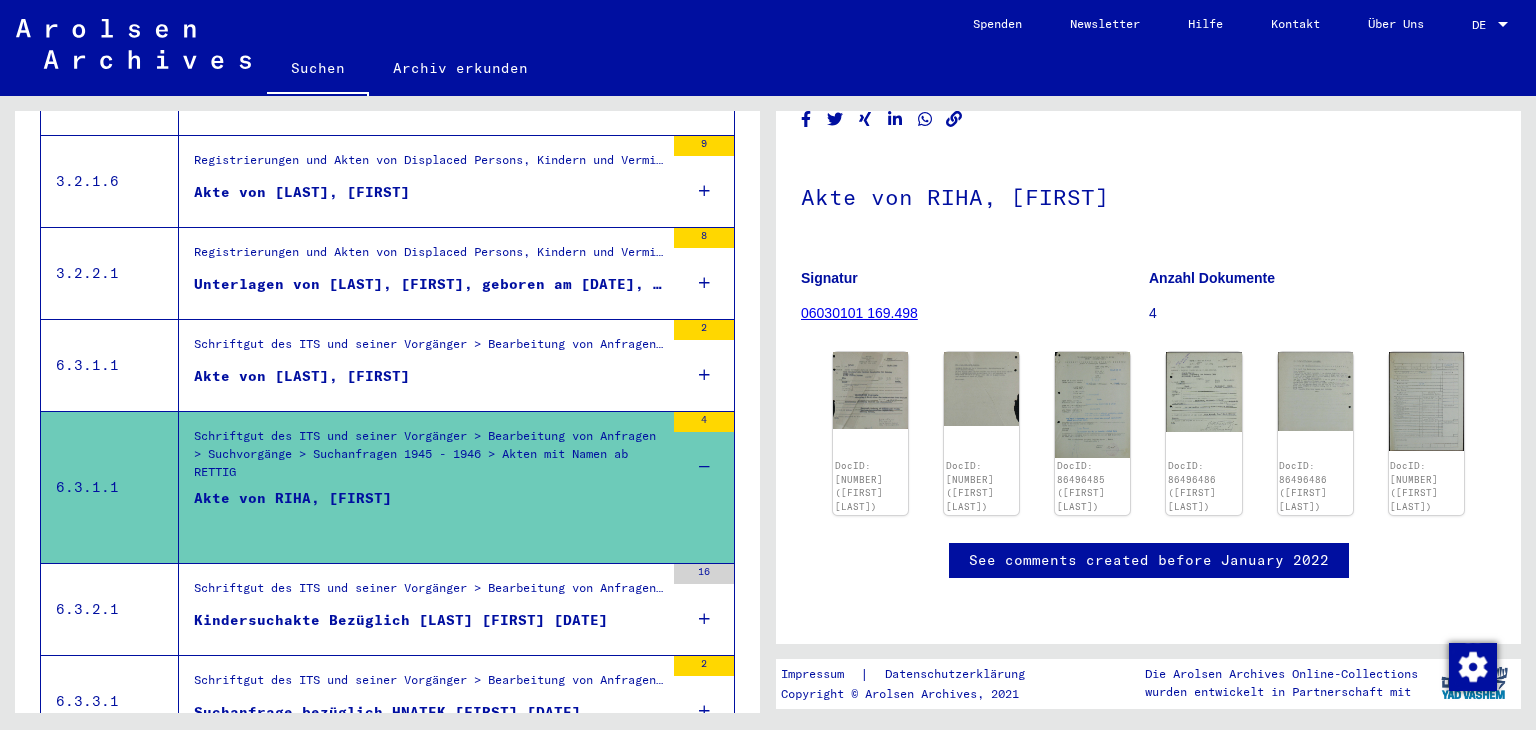 click 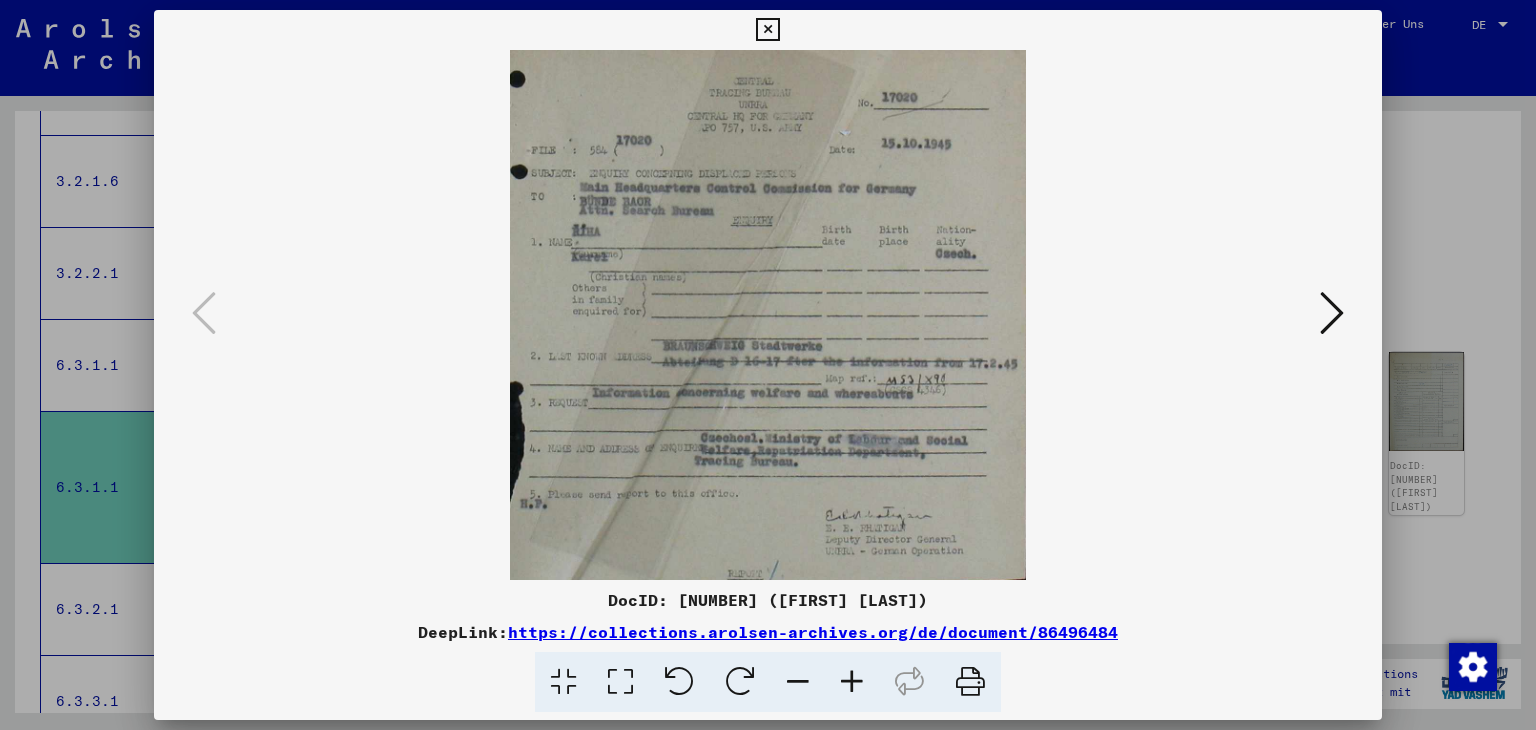 click at bounding box center [1332, 313] 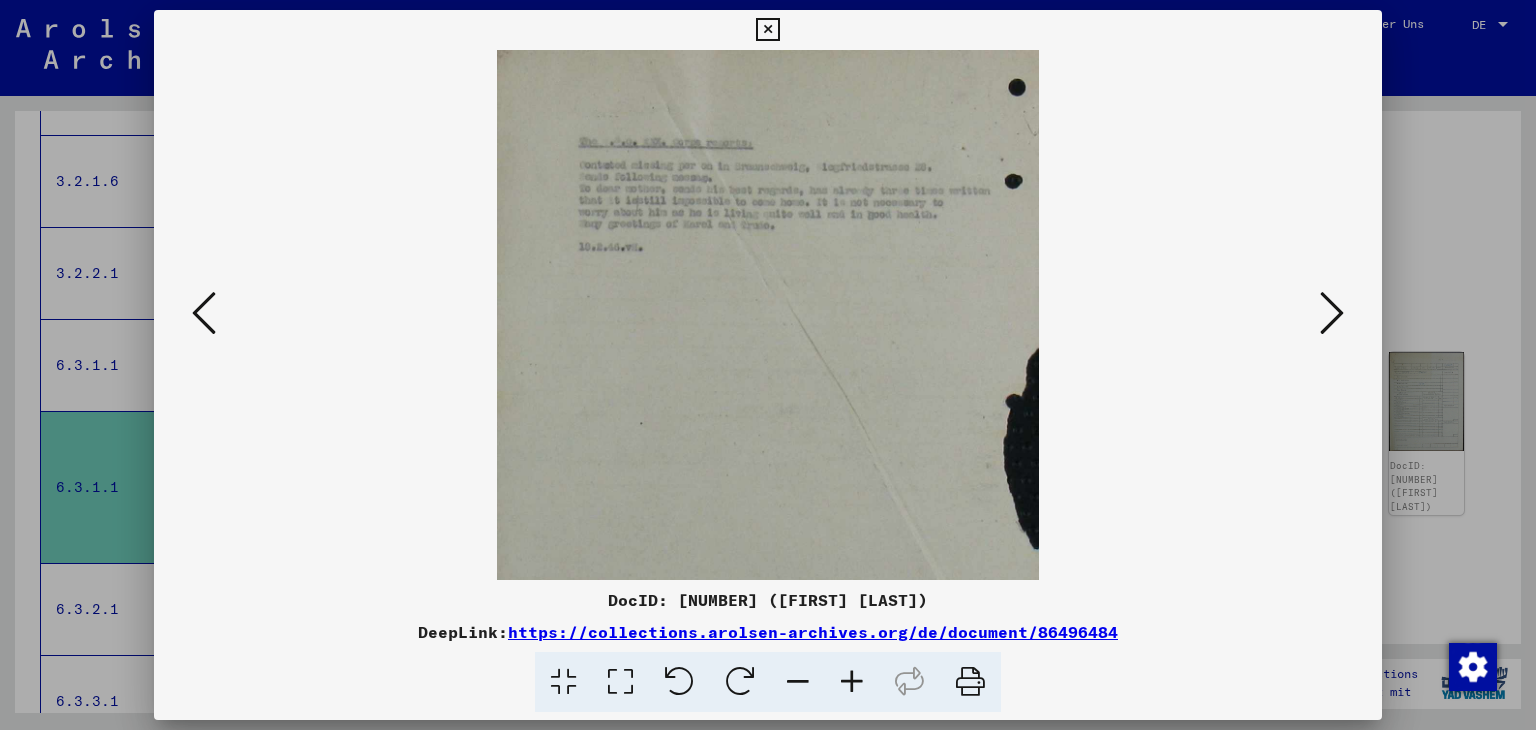click at bounding box center [1332, 313] 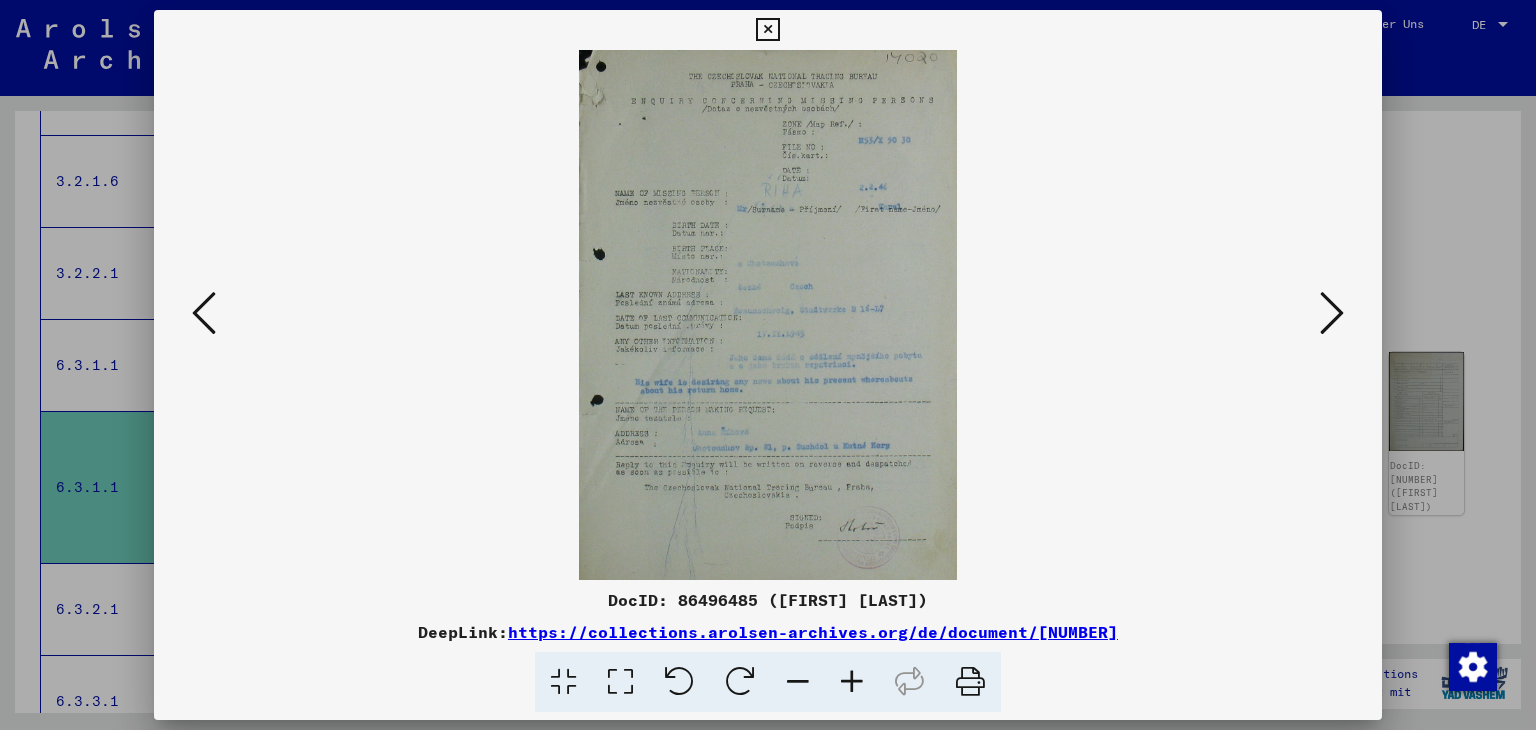 click at bounding box center (1332, 313) 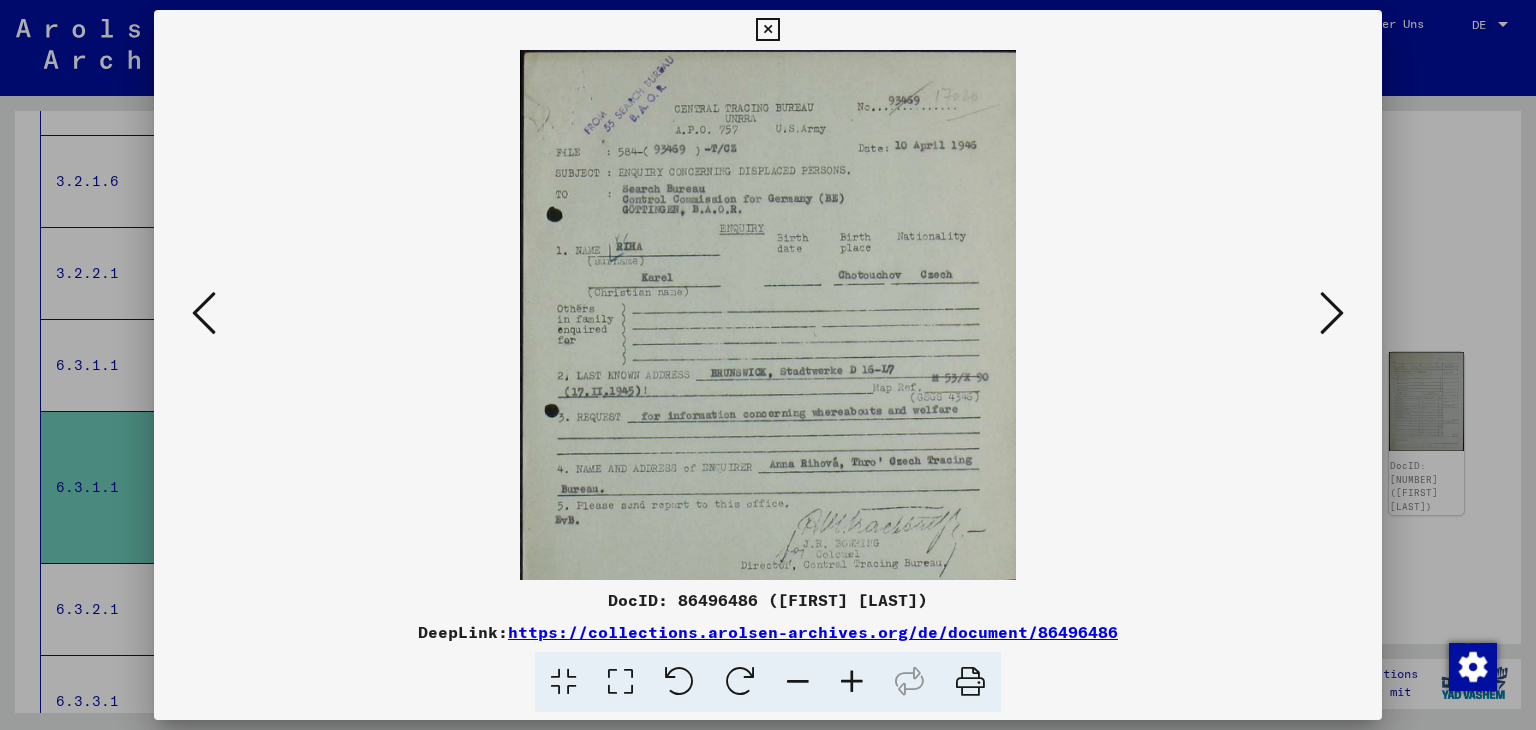 click at bounding box center [1332, 313] 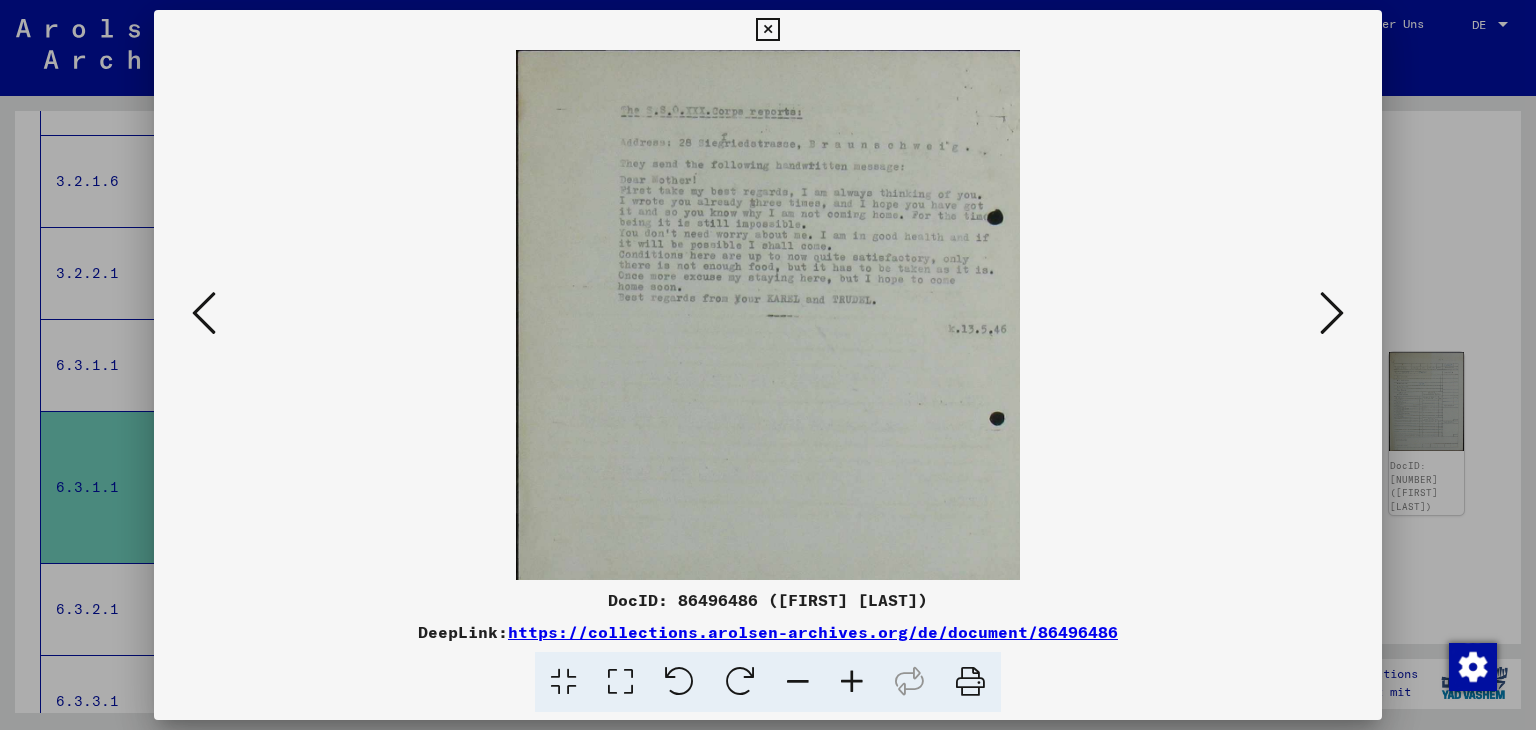 click at bounding box center [1332, 313] 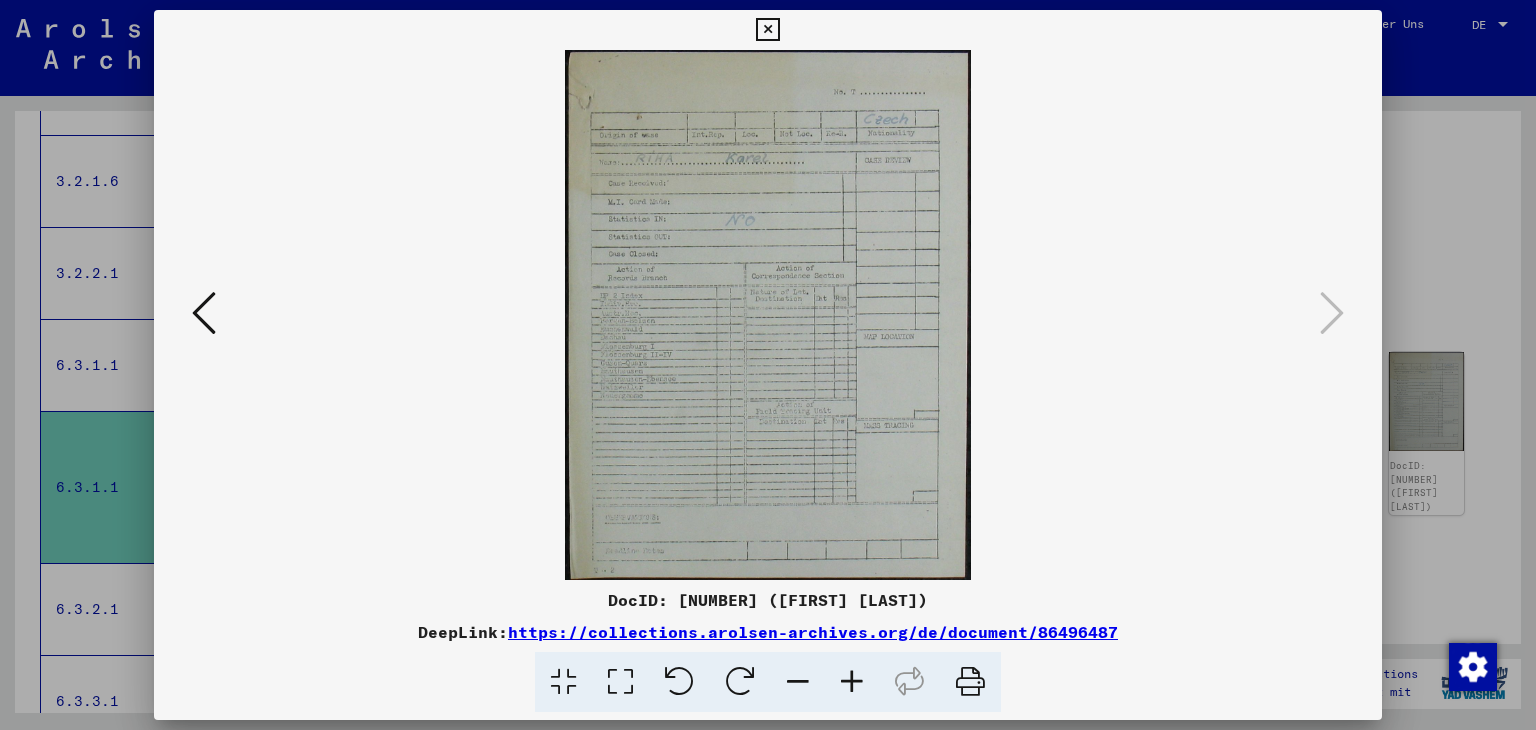 click at bounding box center (767, 30) 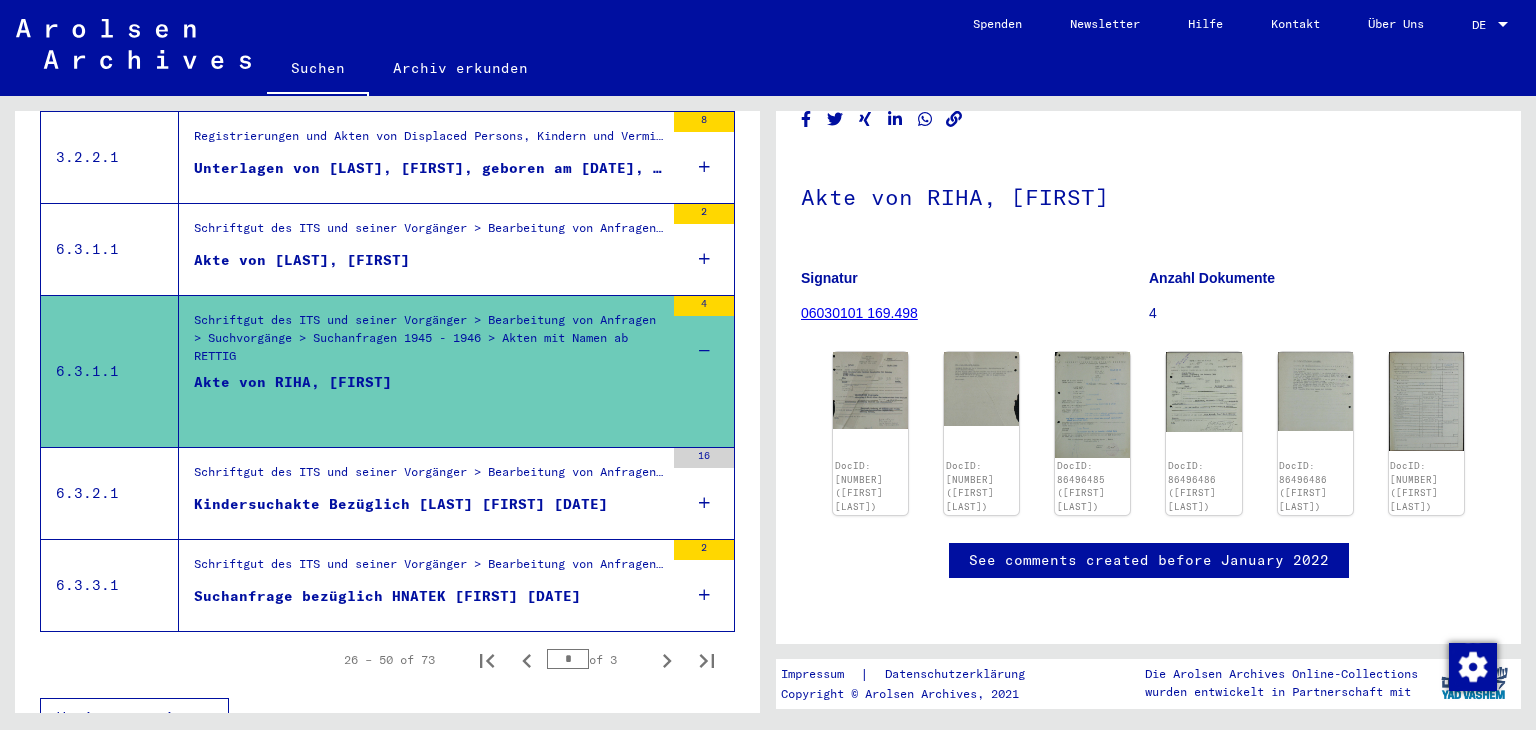 scroll, scrollTop: 2315, scrollLeft: 0, axis: vertical 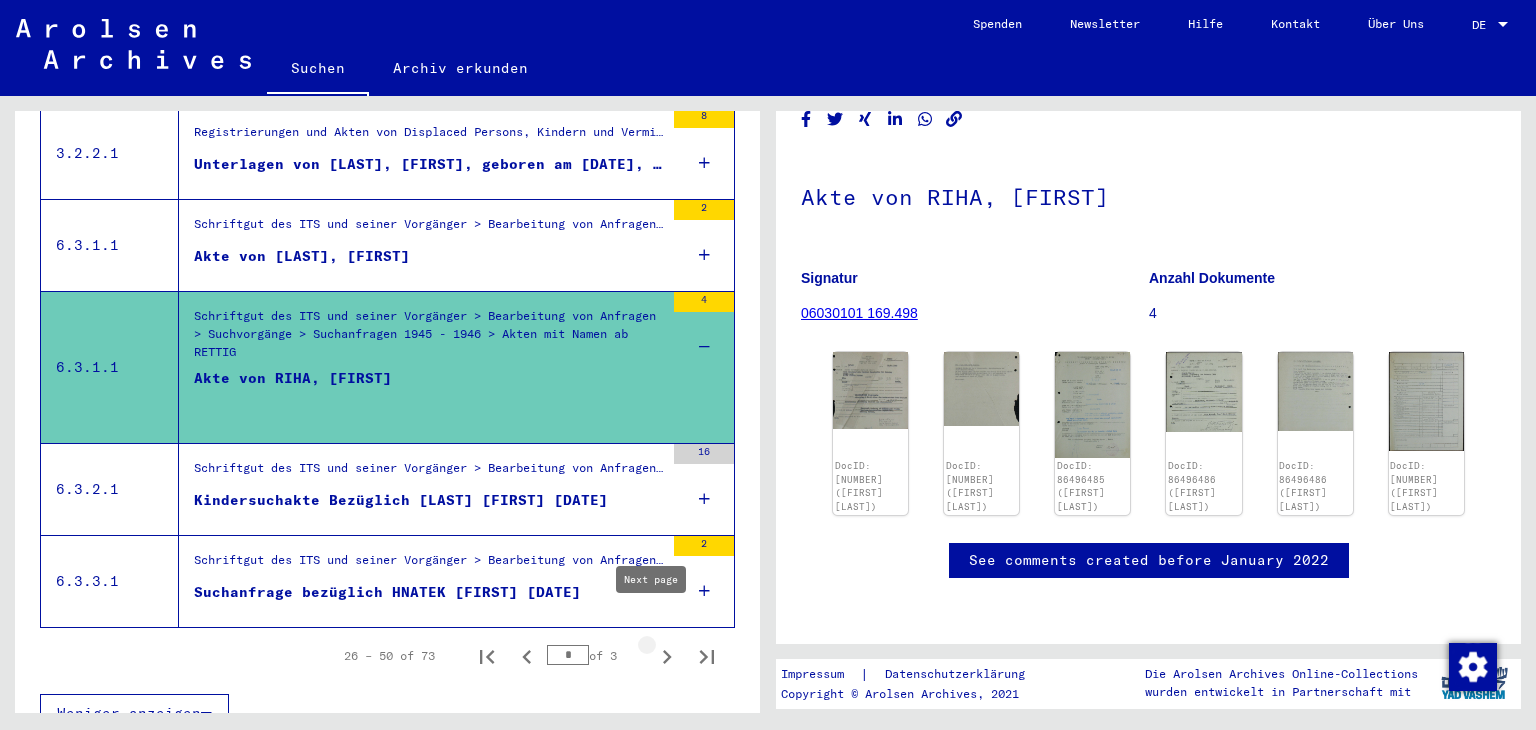 click 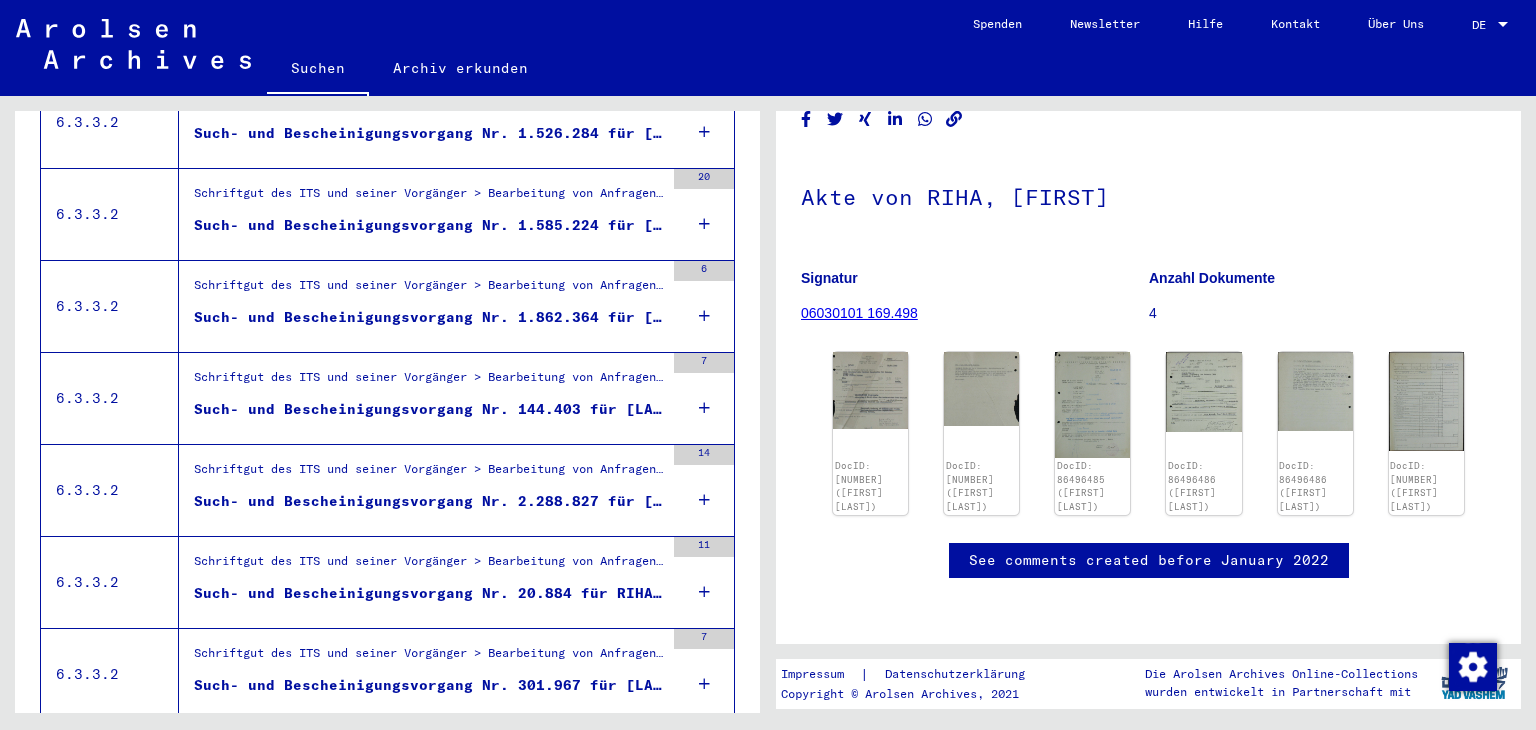 scroll, scrollTop: 1000, scrollLeft: 0, axis: vertical 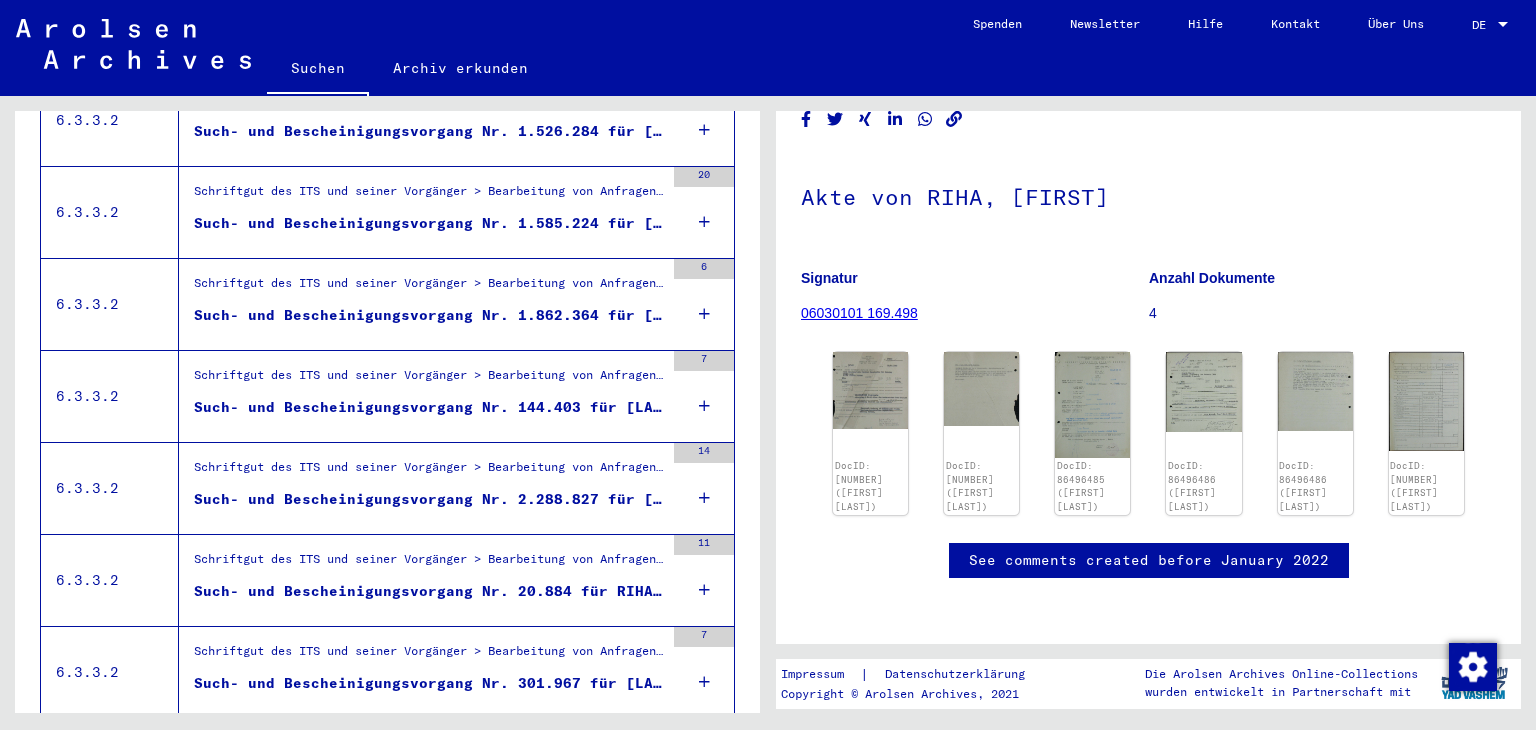click at bounding box center [704, 406] 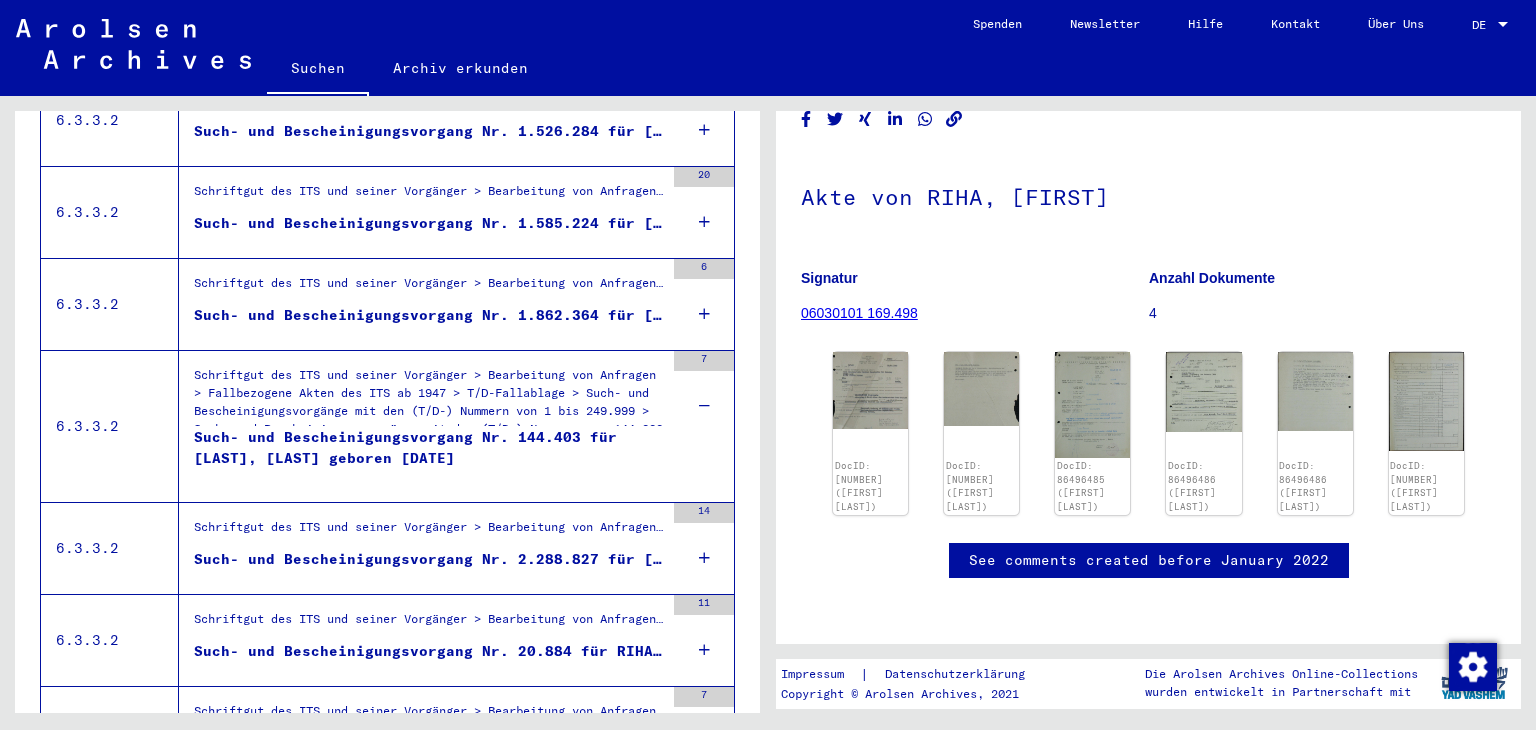 click on "Such- und Bescheinigungsvorgang Nr. 144.403 für [LAST], [LAST] geboren [DATE]" at bounding box center [429, 457] 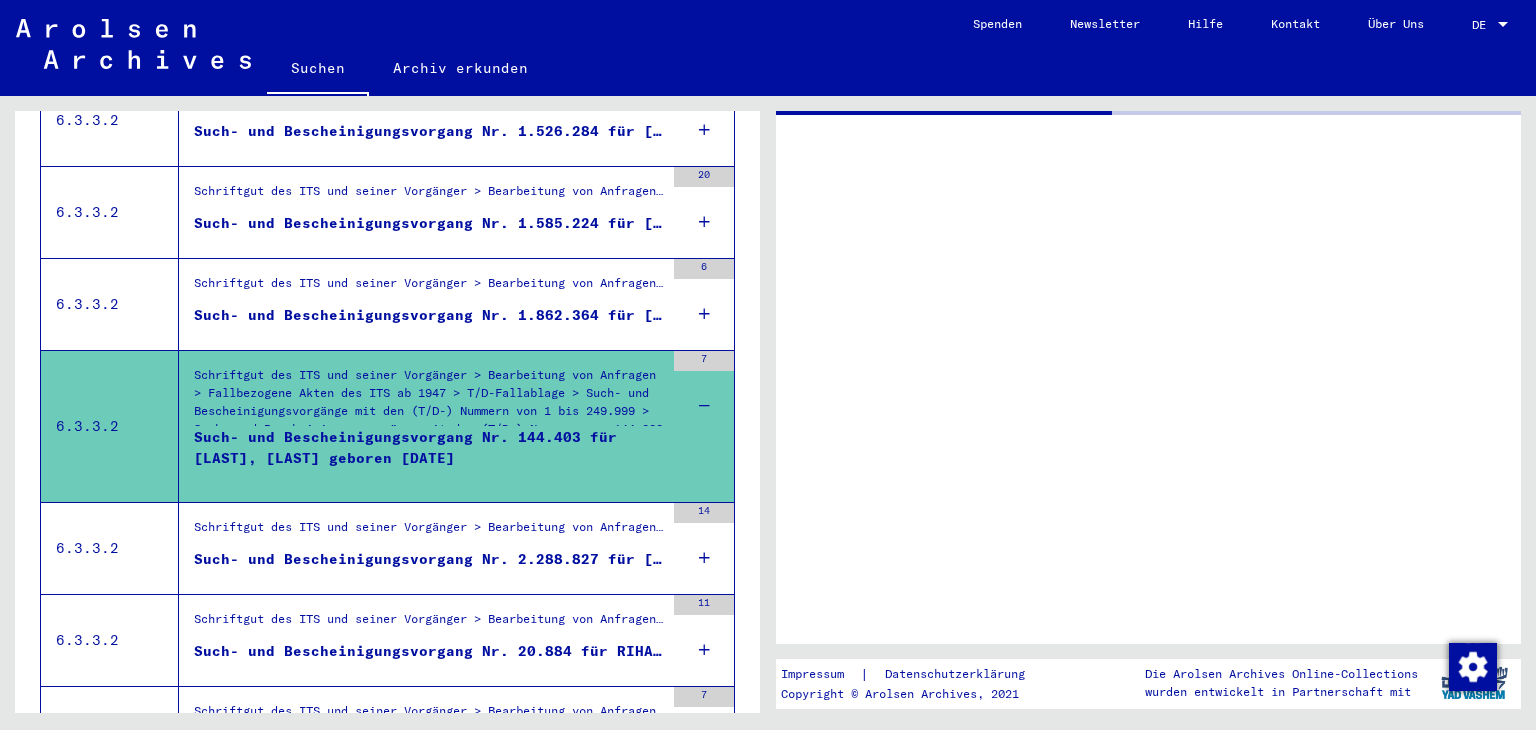 scroll, scrollTop: 0, scrollLeft: 0, axis: both 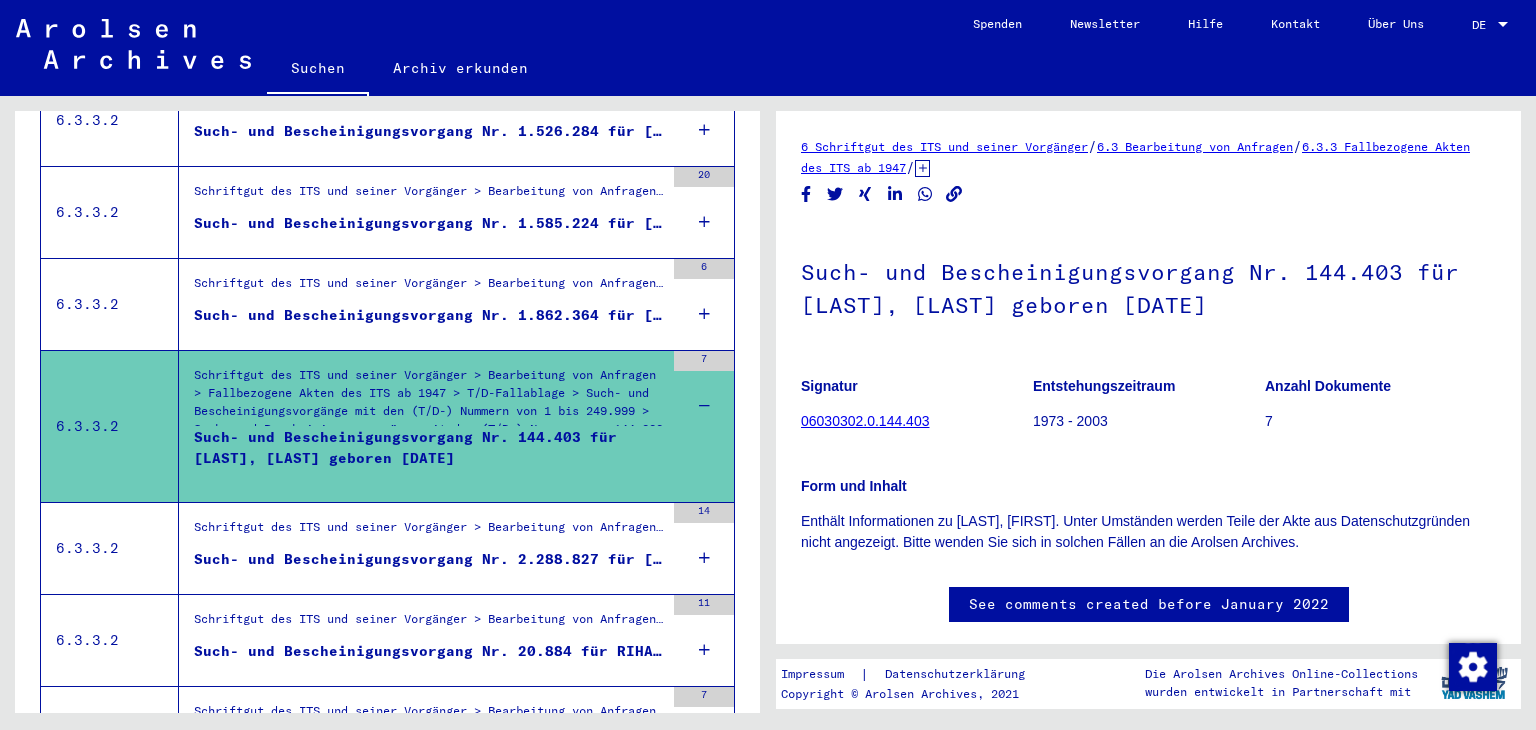 click on "06030302.0.144.403" 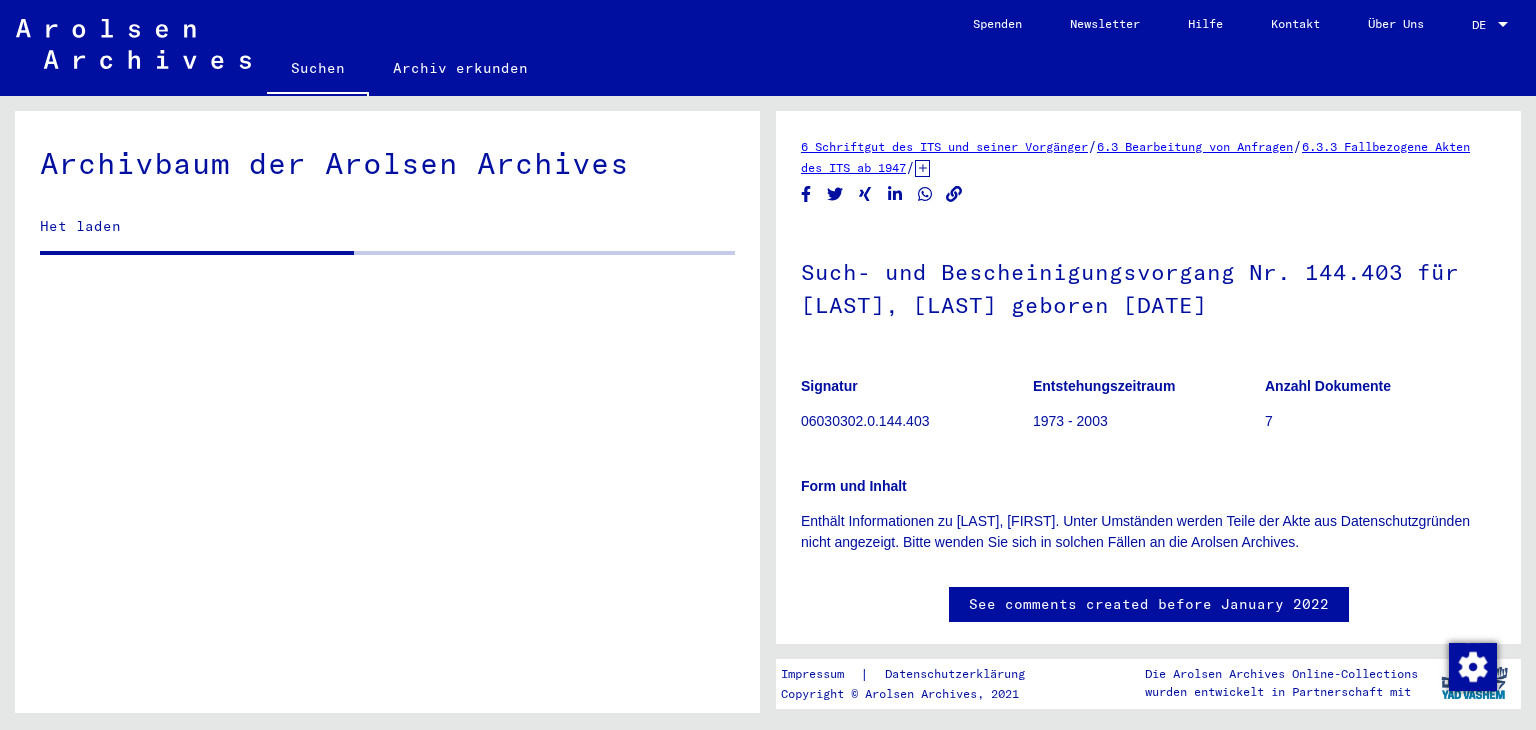 scroll, scrollTop: 0, scrollLeft: 0, axis: both 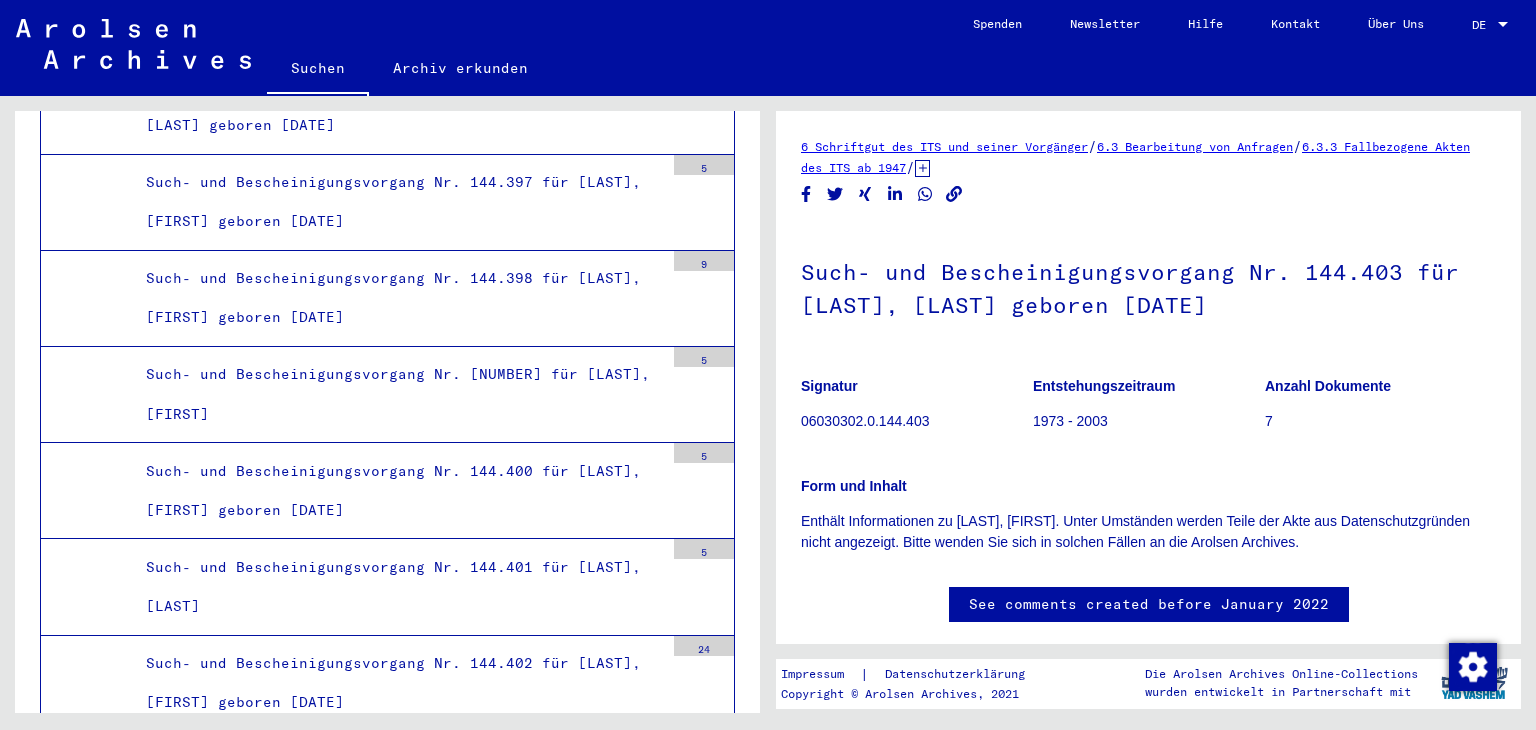 click 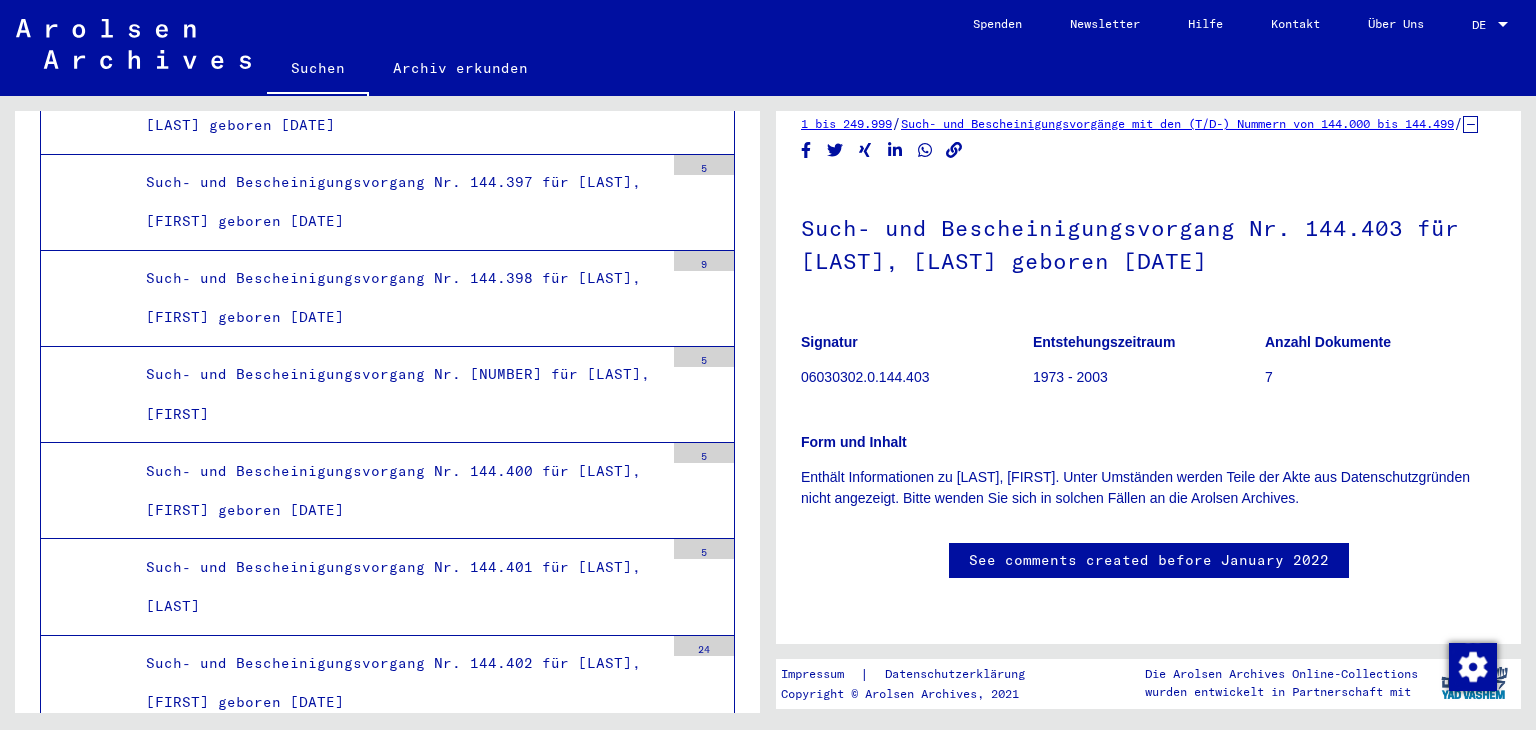 scroll, scrollTop: 0, scrollLeft: 0, axis: both 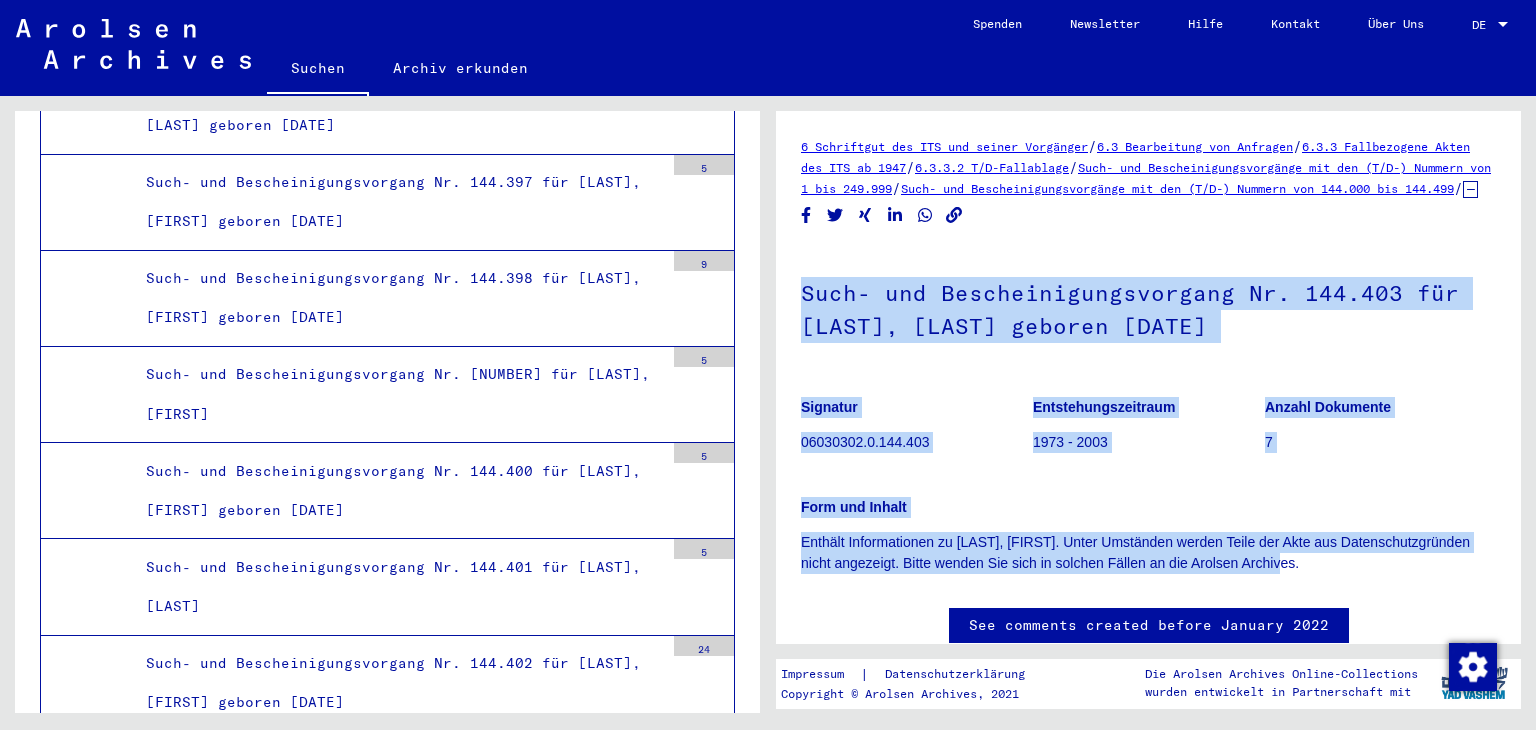 drag, startPoint x: 803, startPoint y: 313, endPoint x: 1318, endPoint y: 583, distance: 581.48517 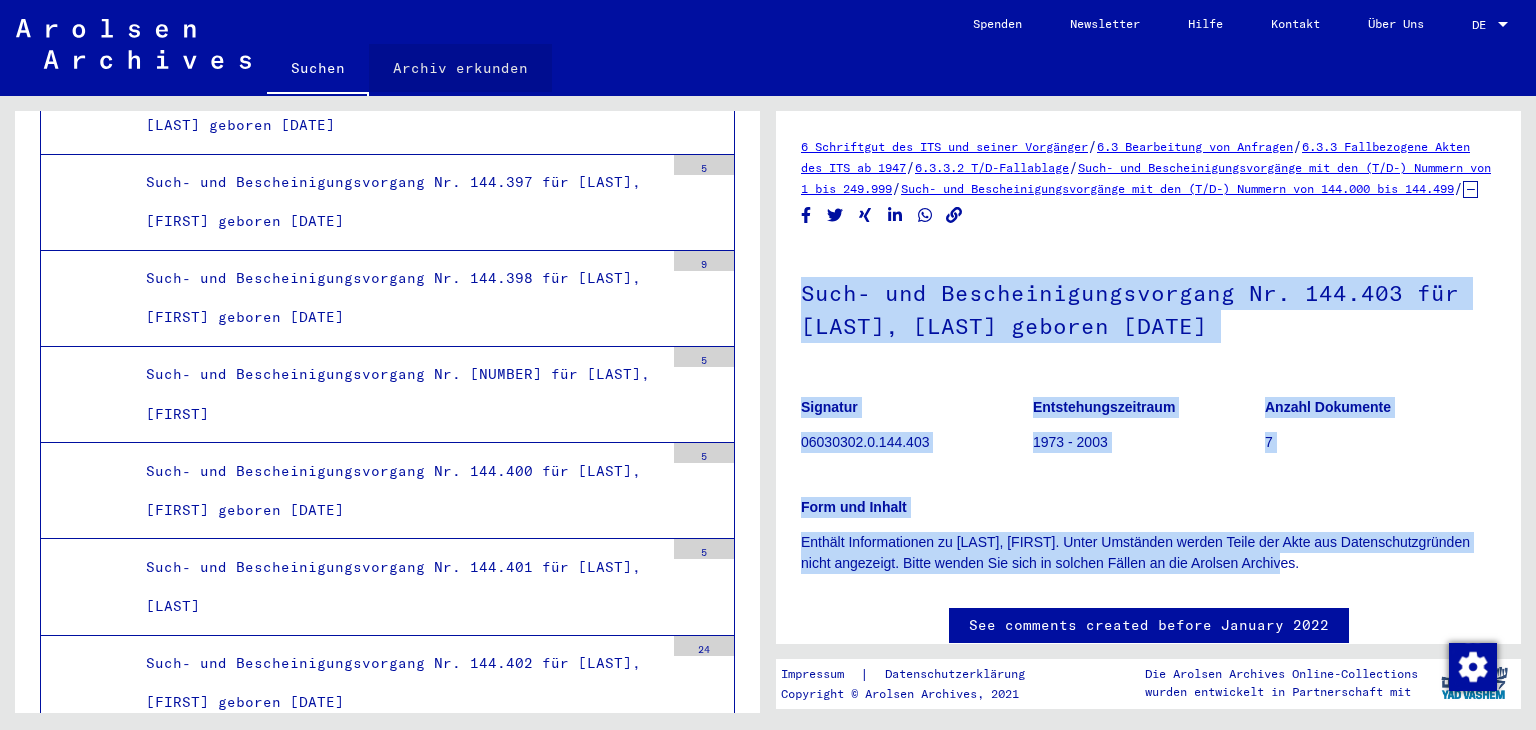 click on "Archiv erkunden" 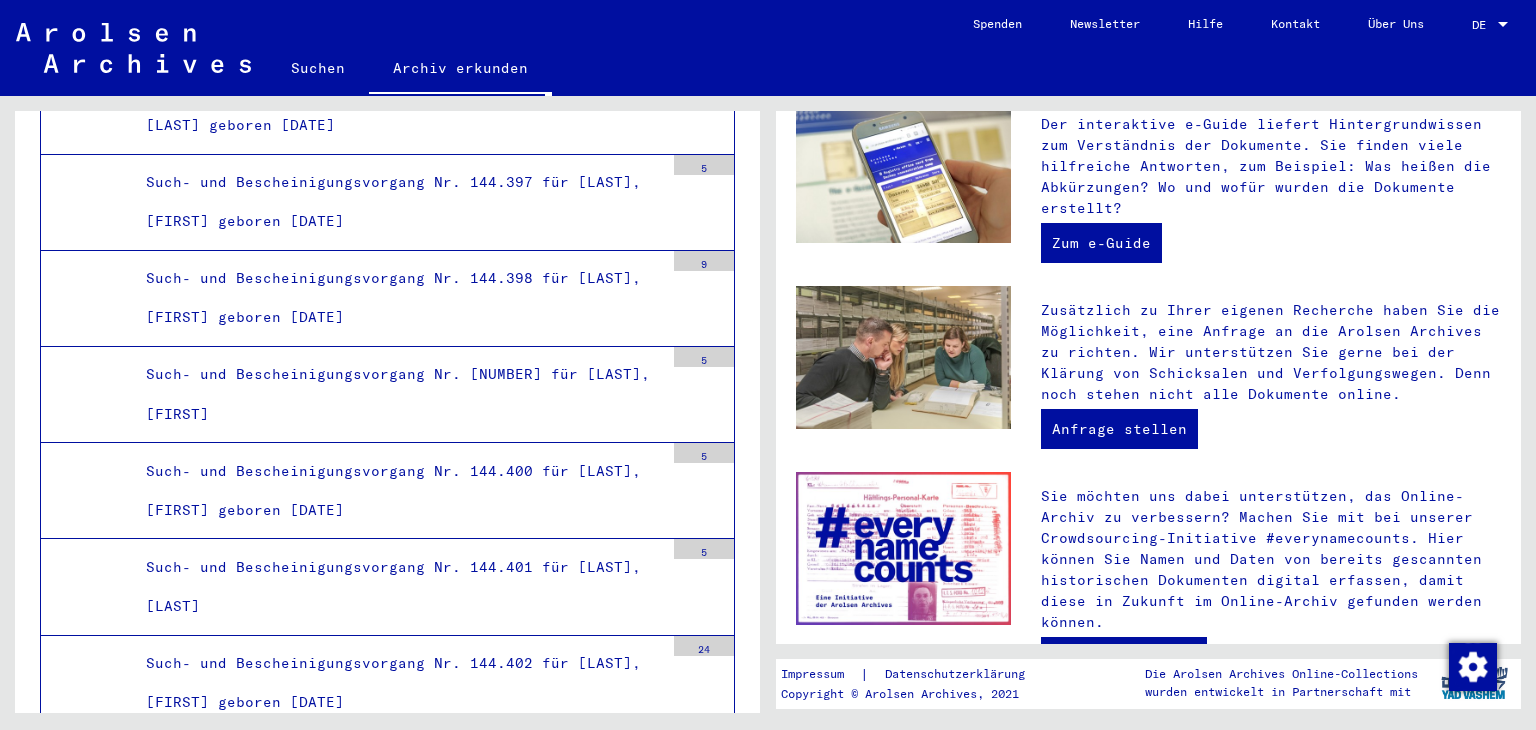 scroll, scrollTop: 697, scrollLeft: 0, axis: vertical 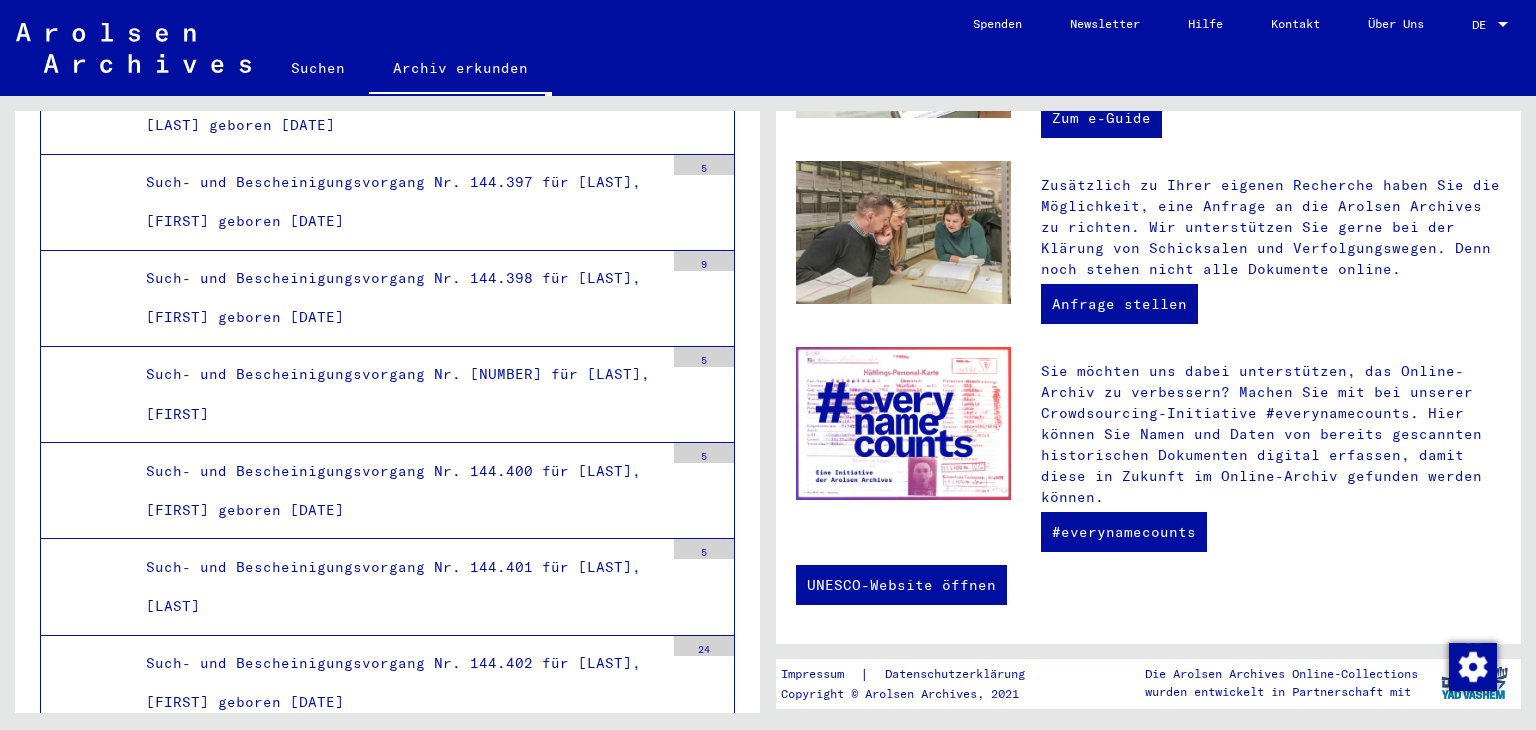 click on "Anfrage stellen" at bounding box center [1119, 304] 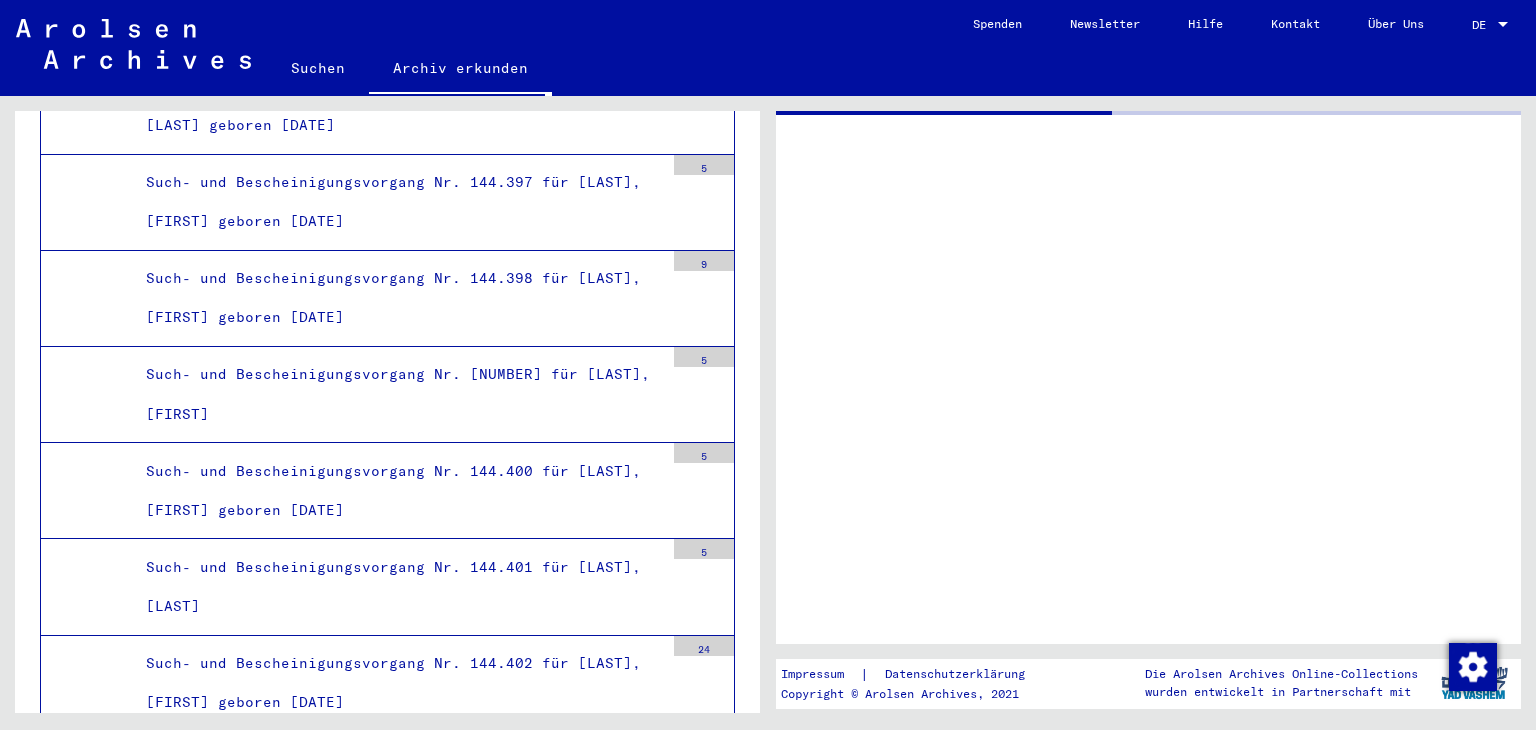 scroll, scrollTop: 0, scrollLeft: 0, axis: both 